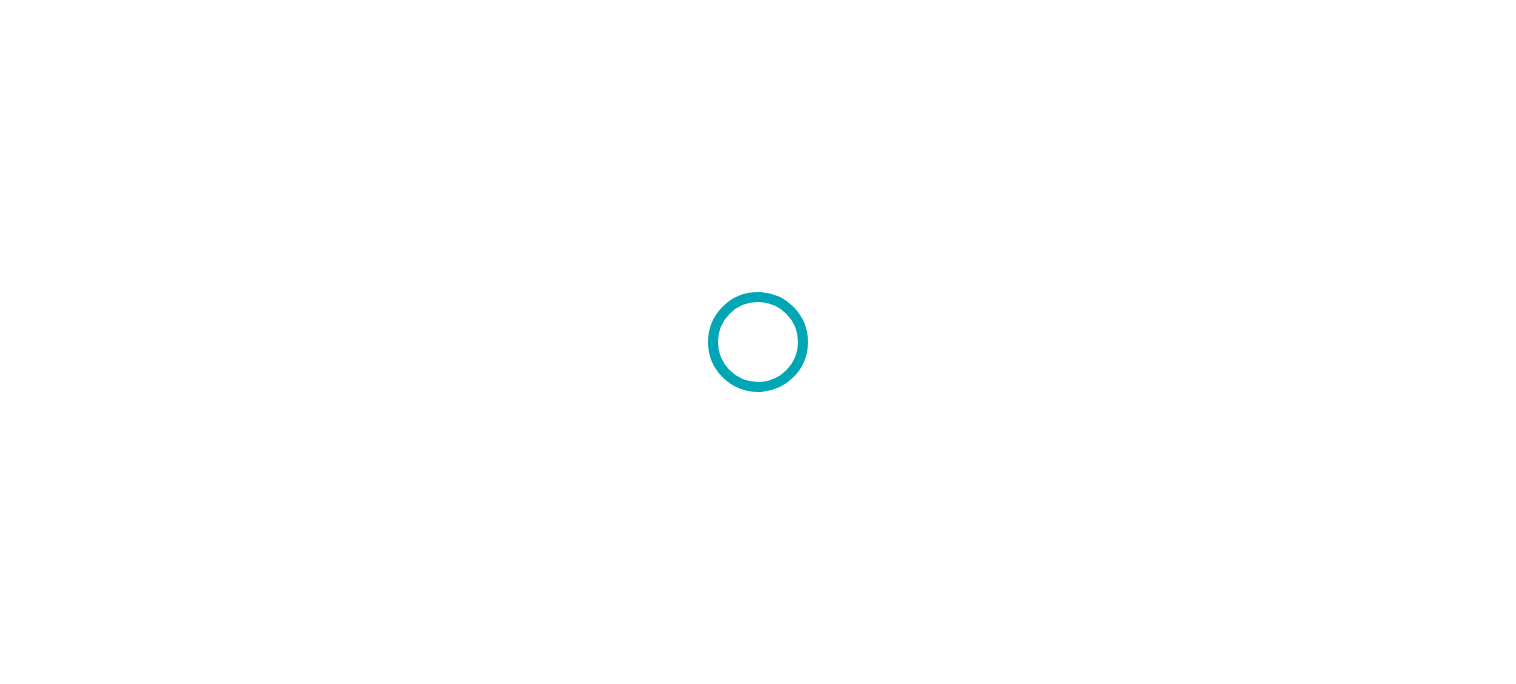 scroll, scrollTop: 0, scrollLeft: 0, axis: both 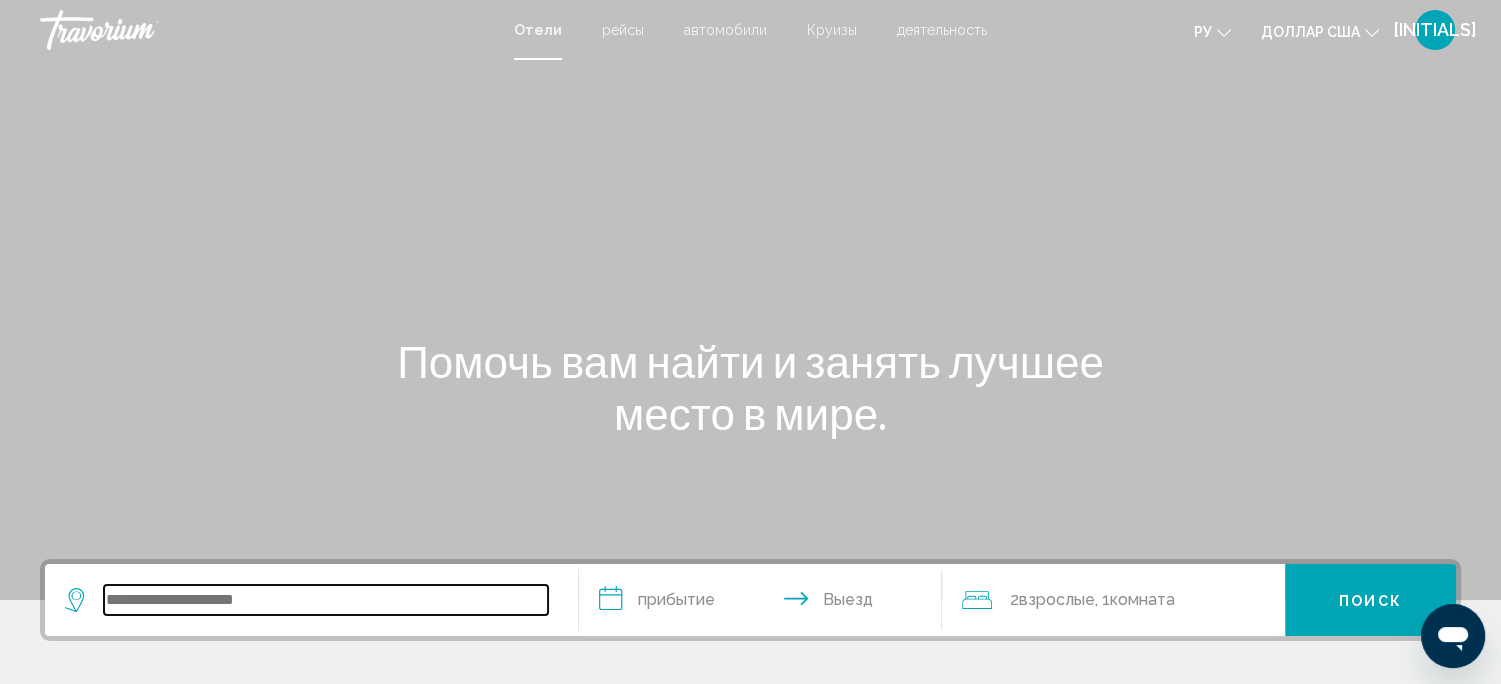 click at bounding box center (326, 600) 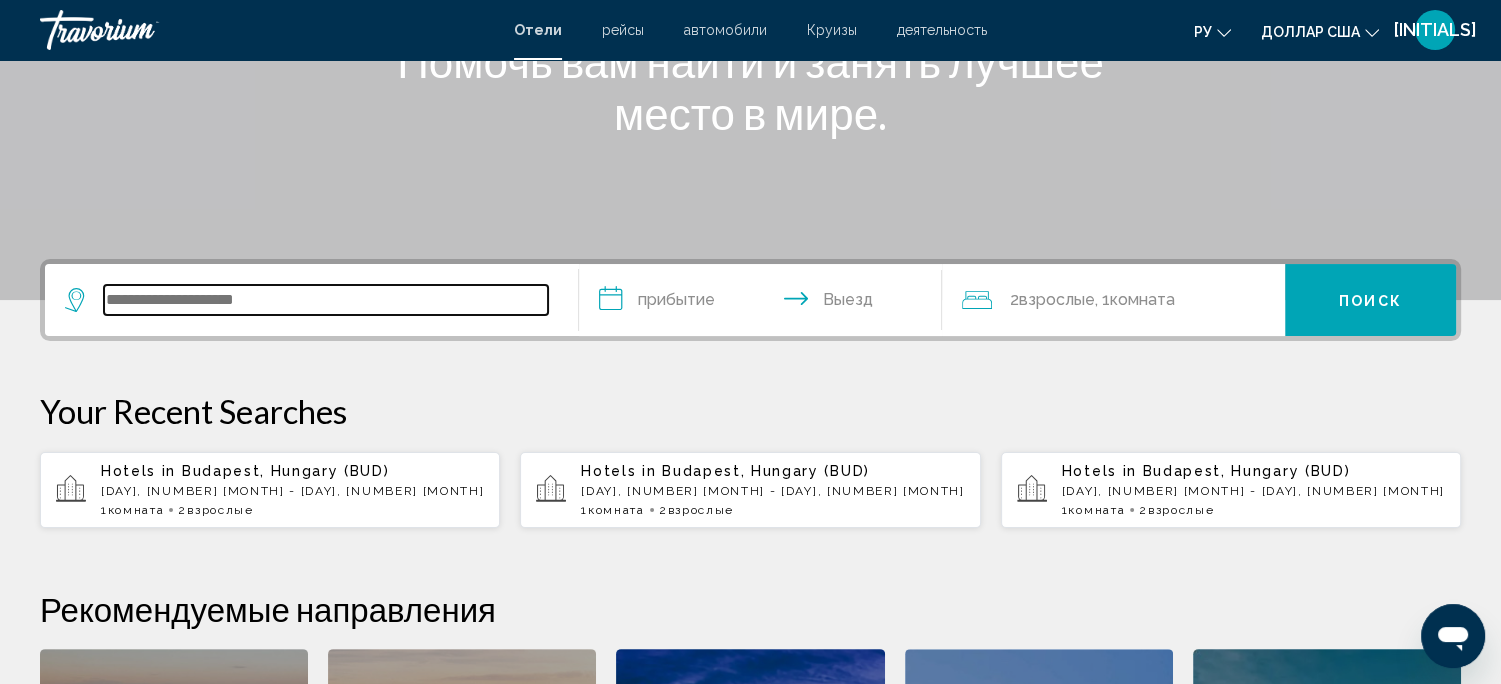 scroll, scrollTop: 493, scrollLeft: 0, axis: vertical 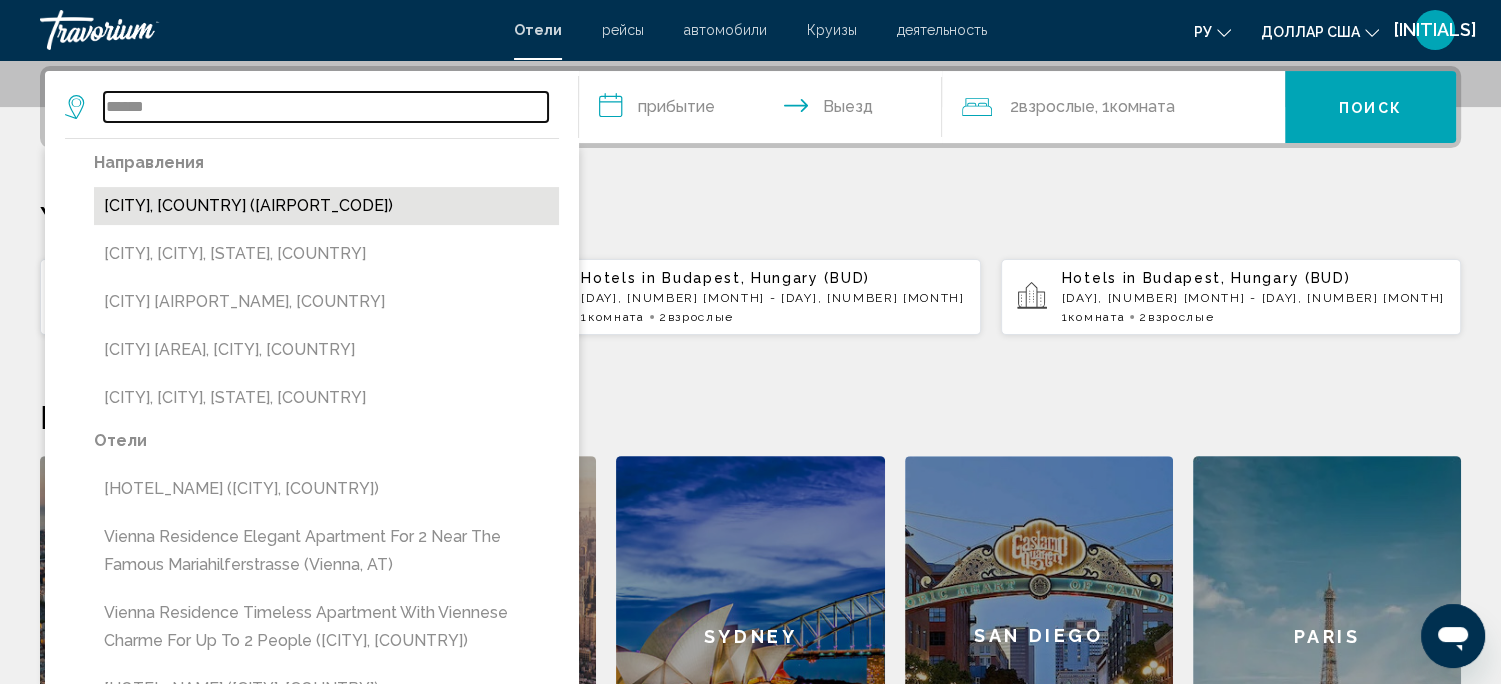 type on "******" 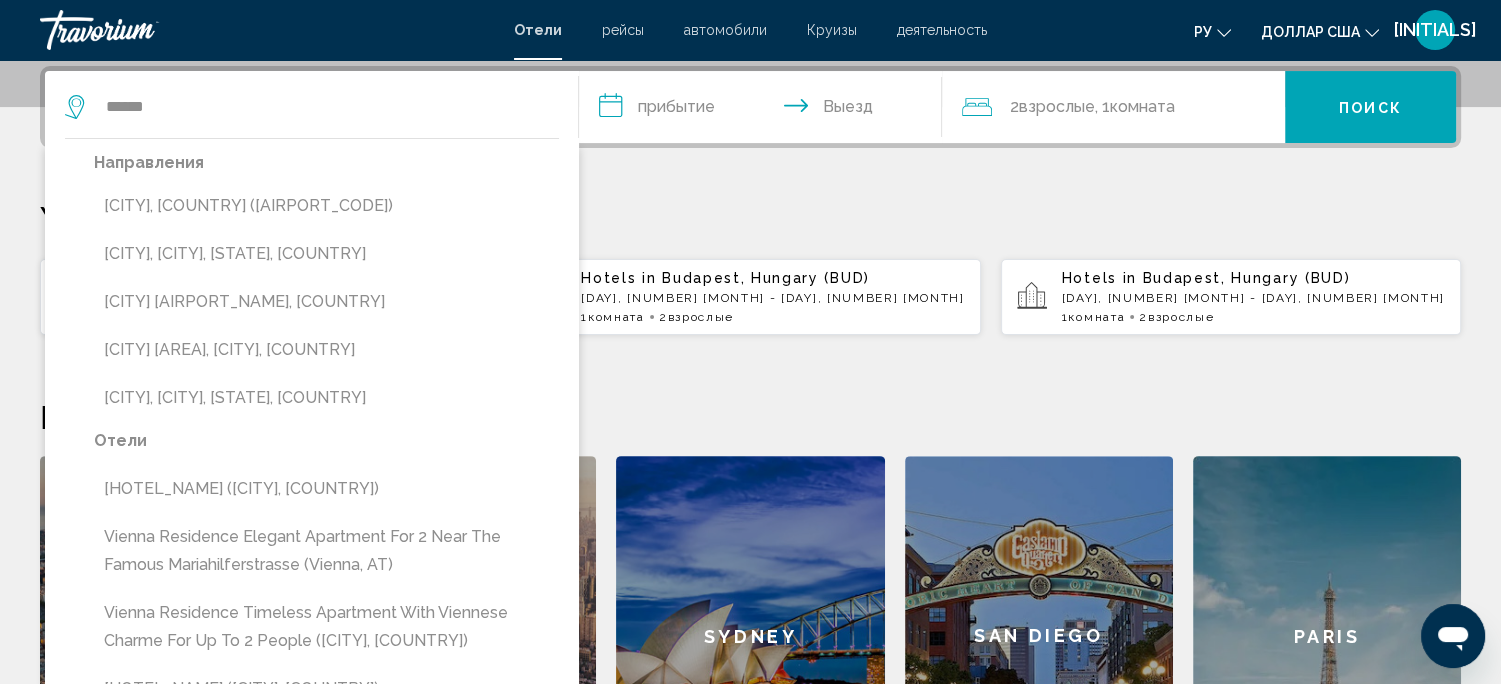 click on "[CITY], [COUNTRY] ([AIRPORT_CODE])" at bounding box center [326, 206] 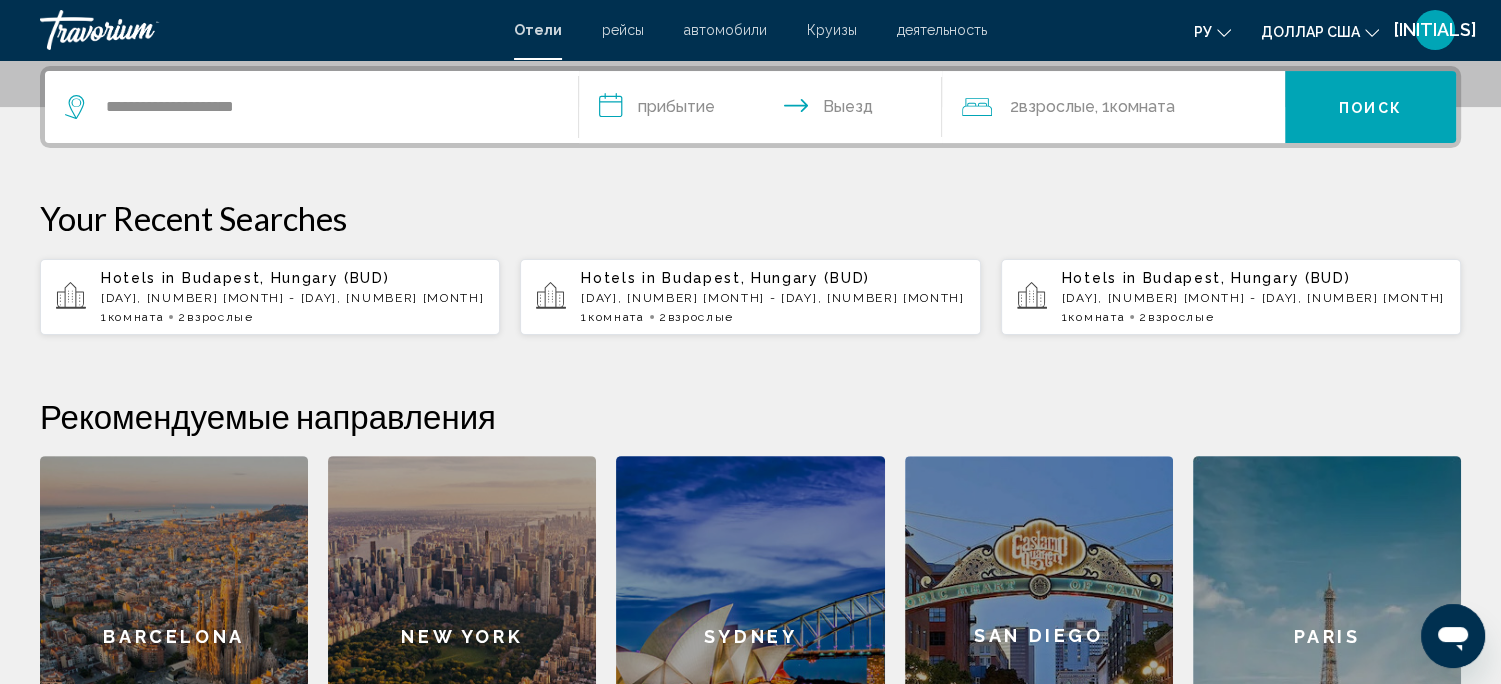 click on "**********" at bounding box center (764, 110) 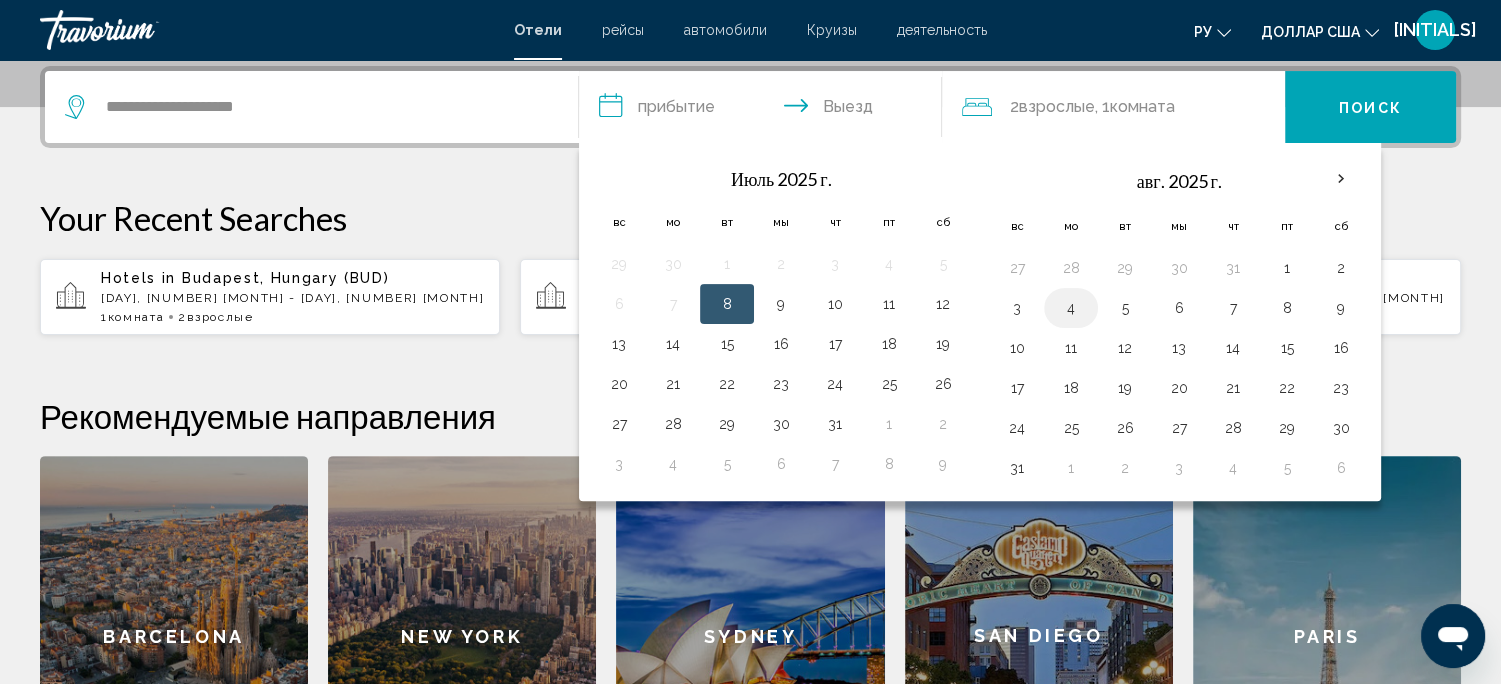 click on "4" at bounding box center (1071, 308) 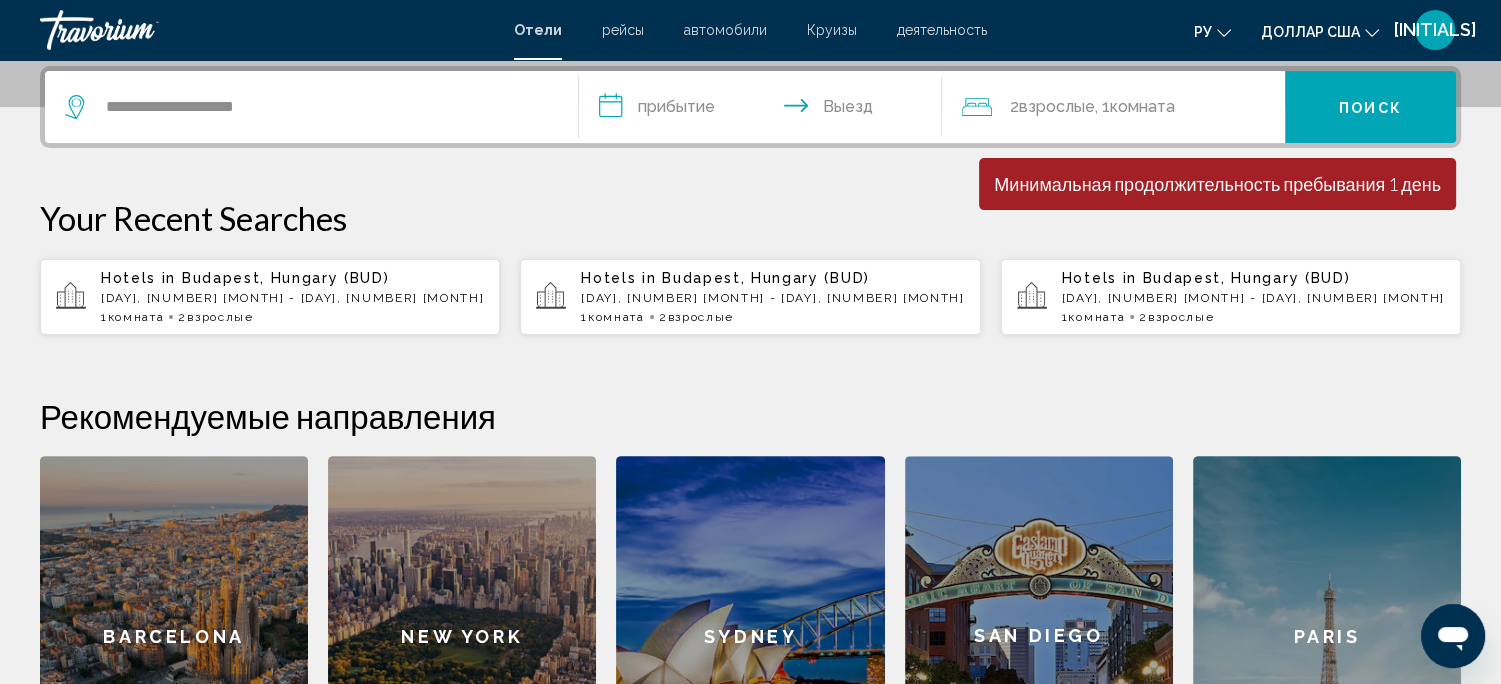 click on "**********" at bounding box center [764, 110] 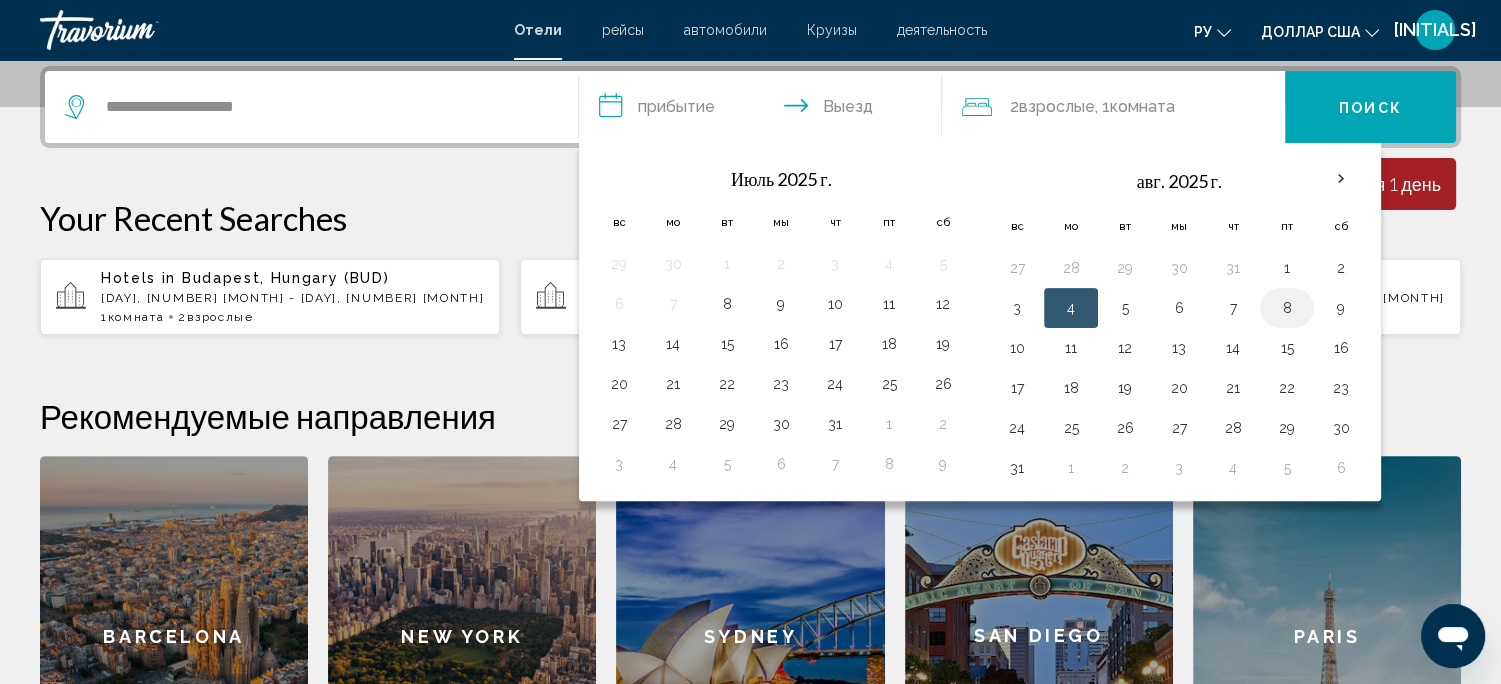 click on "8" at bounding box center [1287, 308] 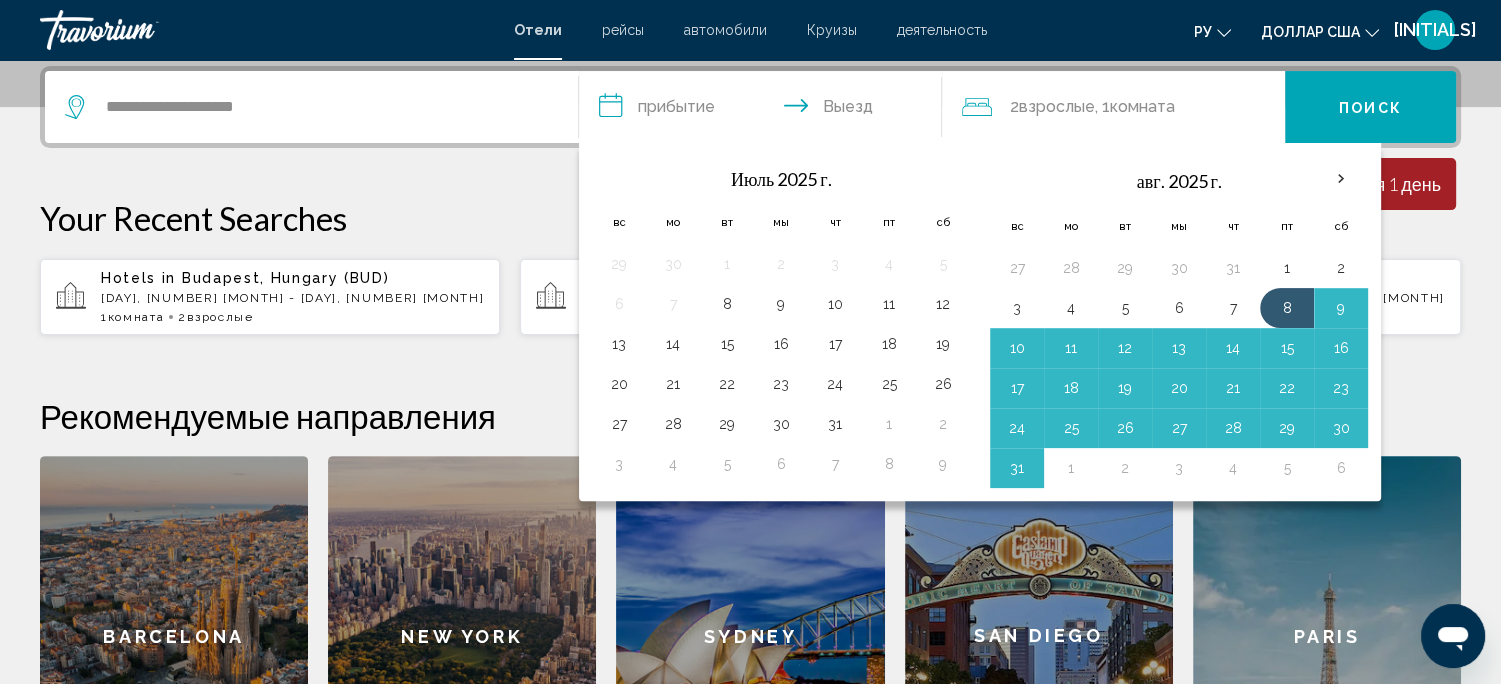 click on "**********" at bounding box center [750, 441] 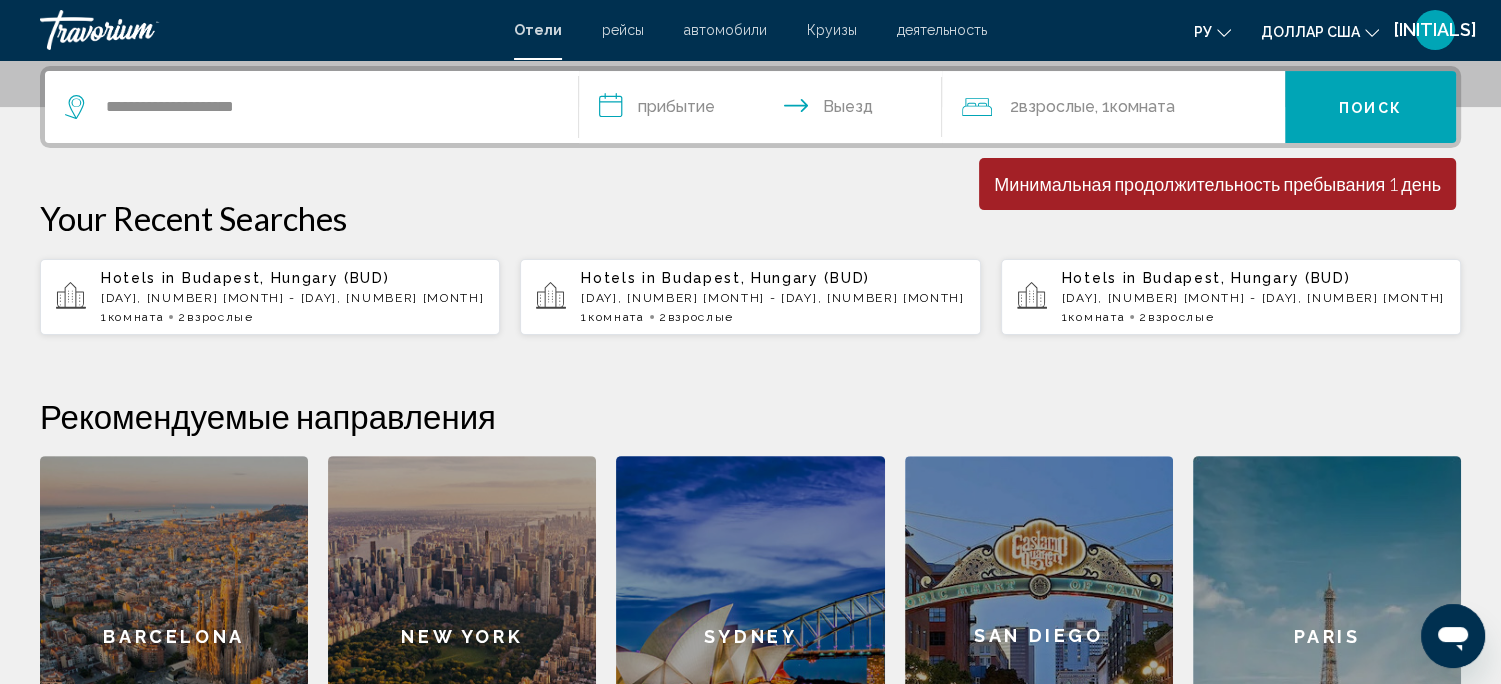 click on "**********" at bounding box center (764, 110) 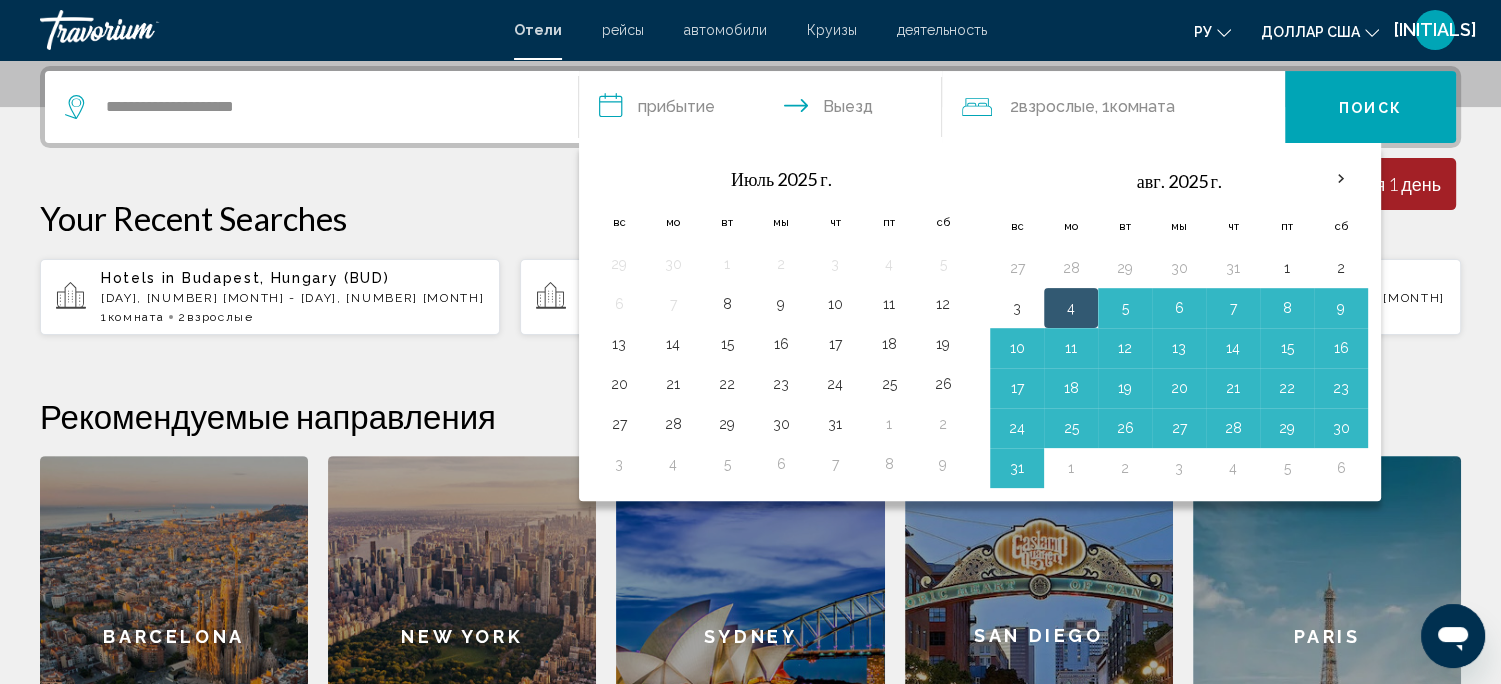 click on "2 Взрослые взрослый , 1 Комната номера" at bounding box center (1123, 107) 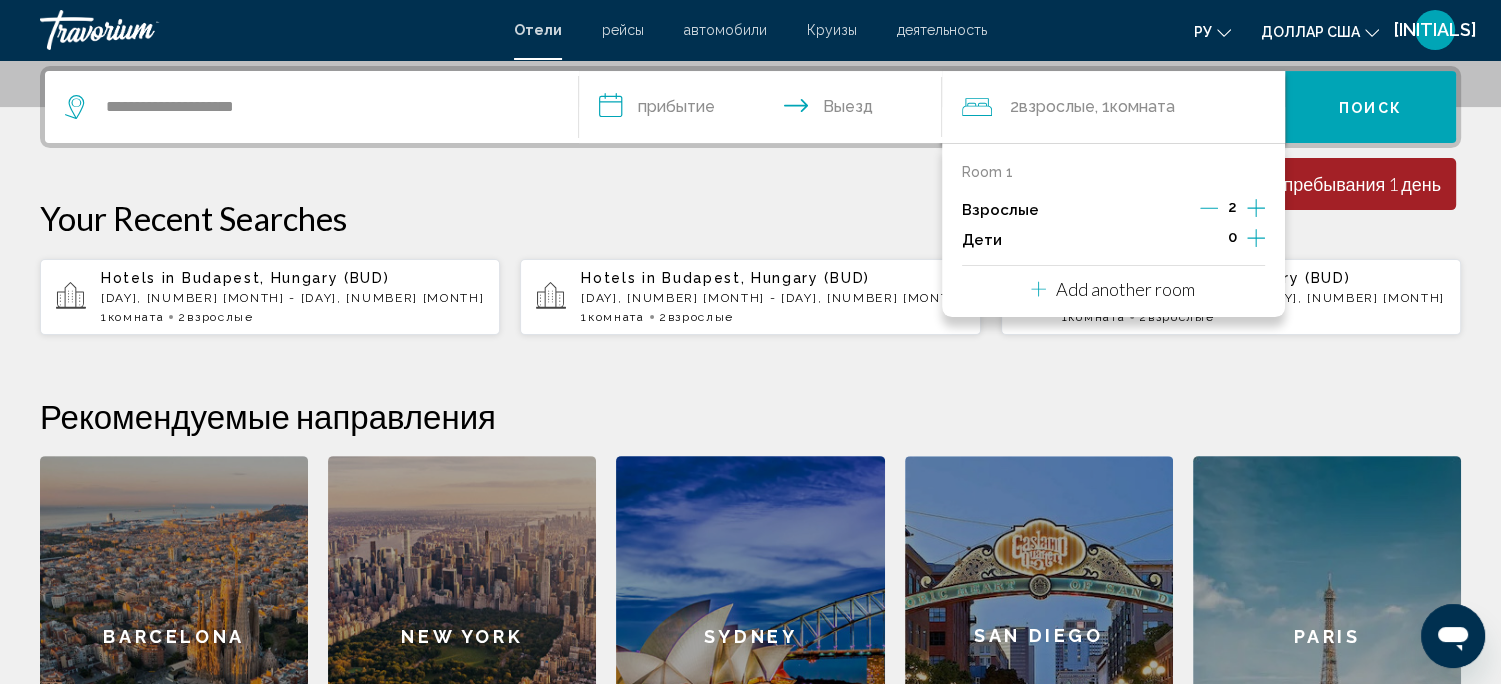 click on "**********" at bounding box center [764, 110] 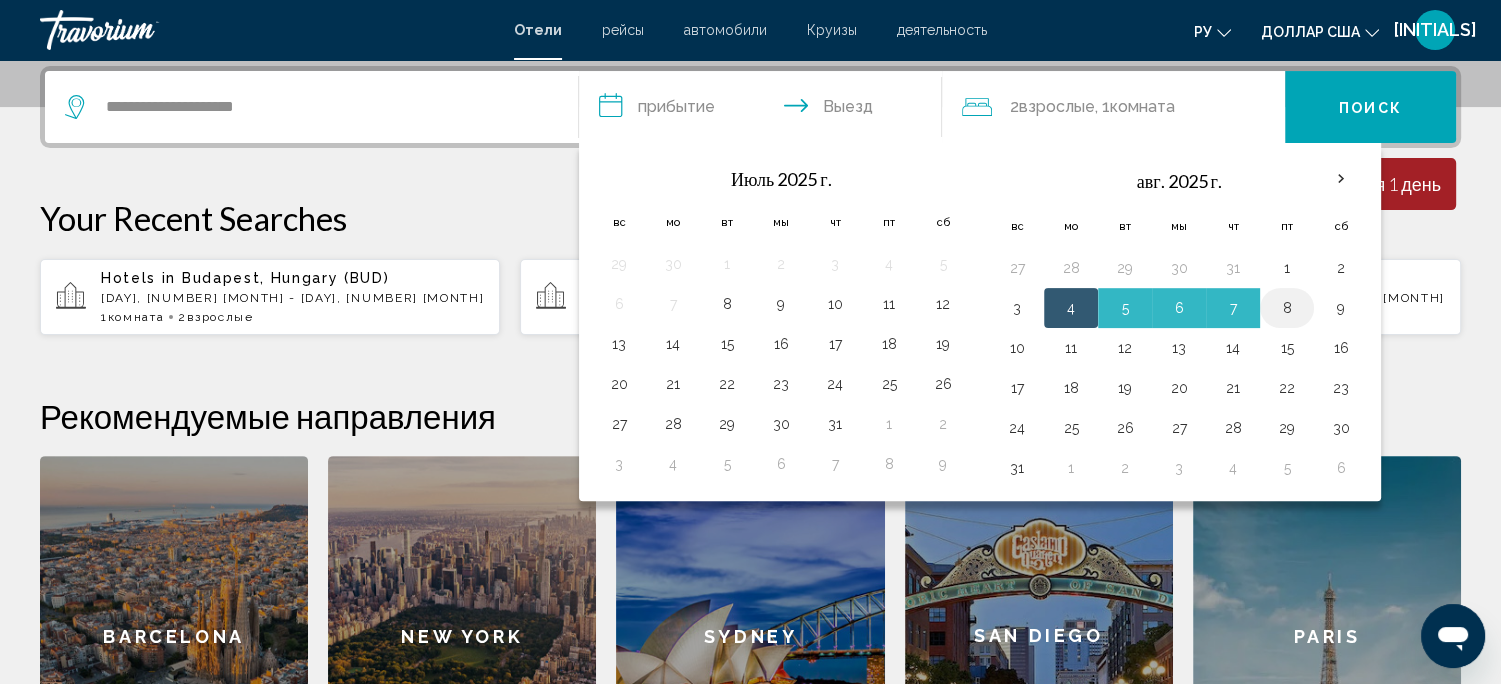 click on "8" at bounding box center (1287, 308) 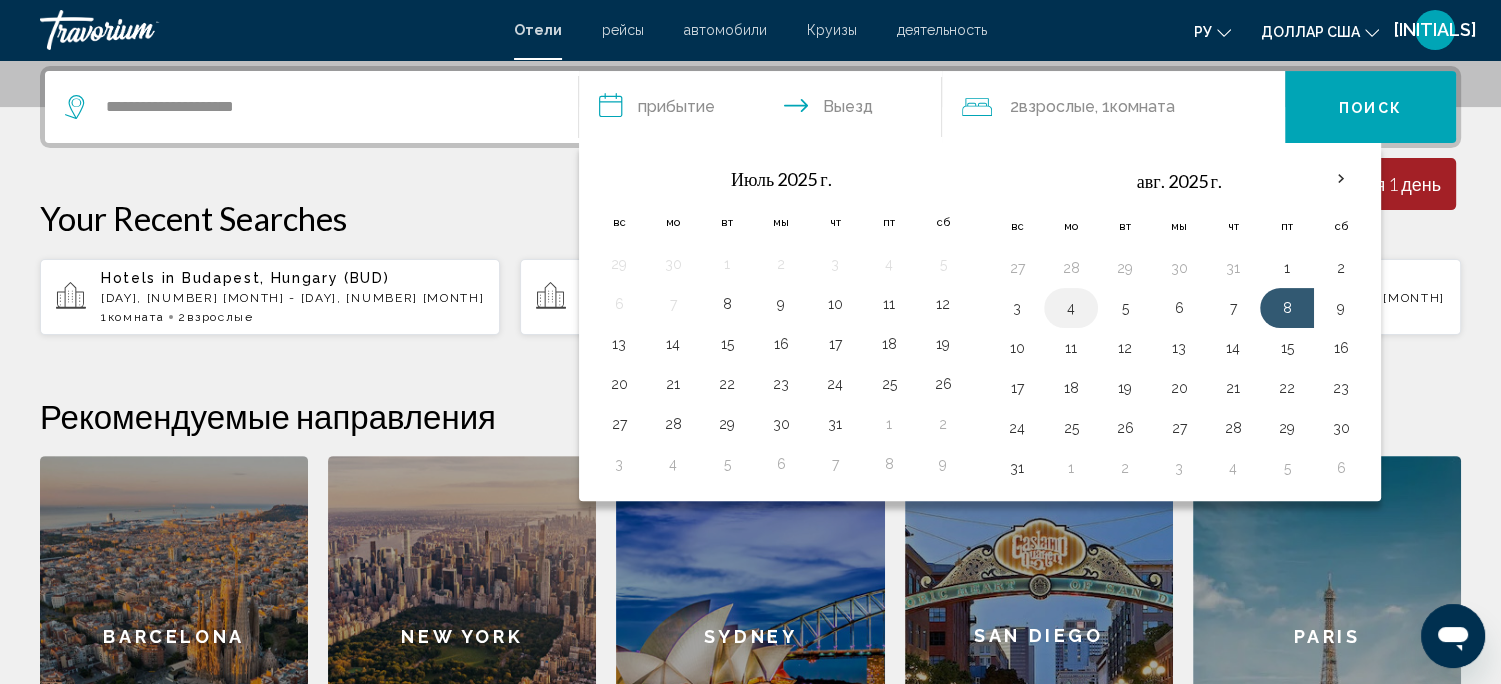 click on "4" at bounding box center [1071, 308] 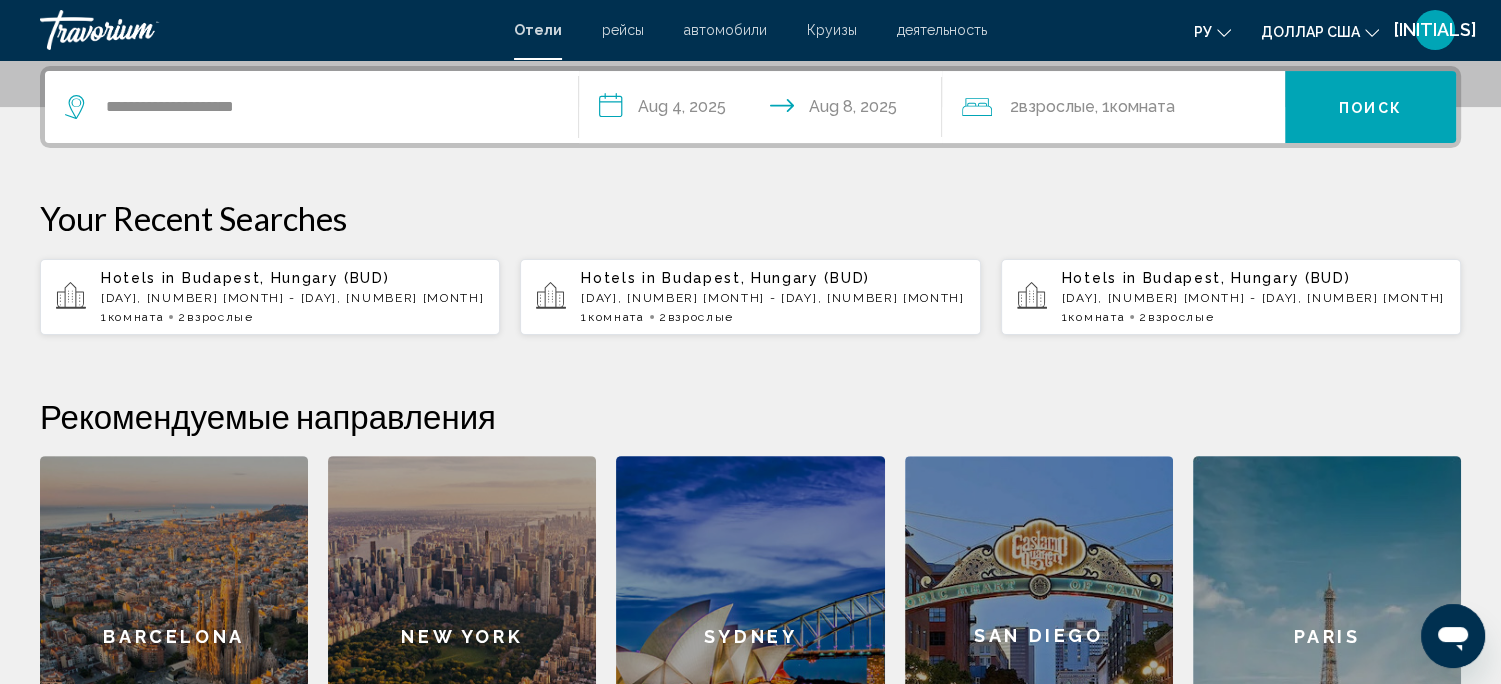 click on "Поиск" at bounding box center [1370, 108] 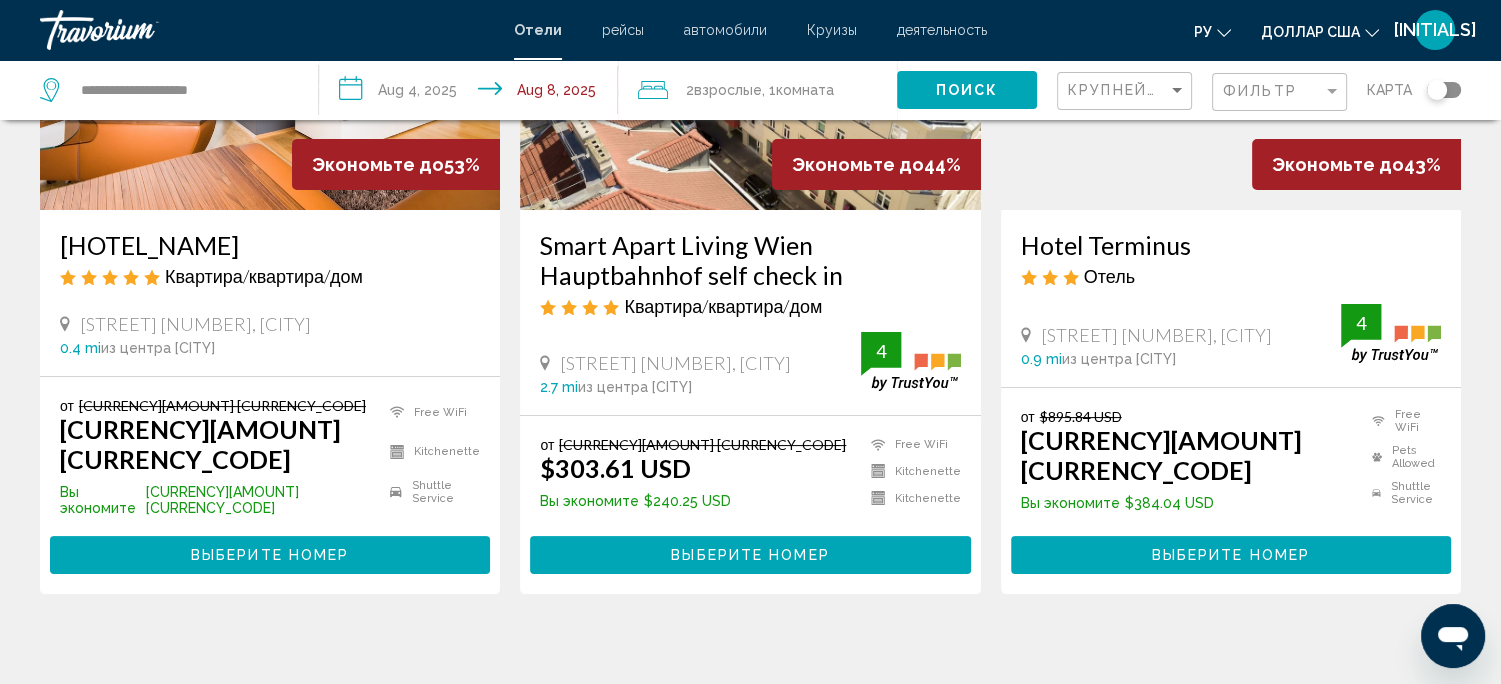 scroll, scrollTop: 0, scrollLeft: 0, axis: both 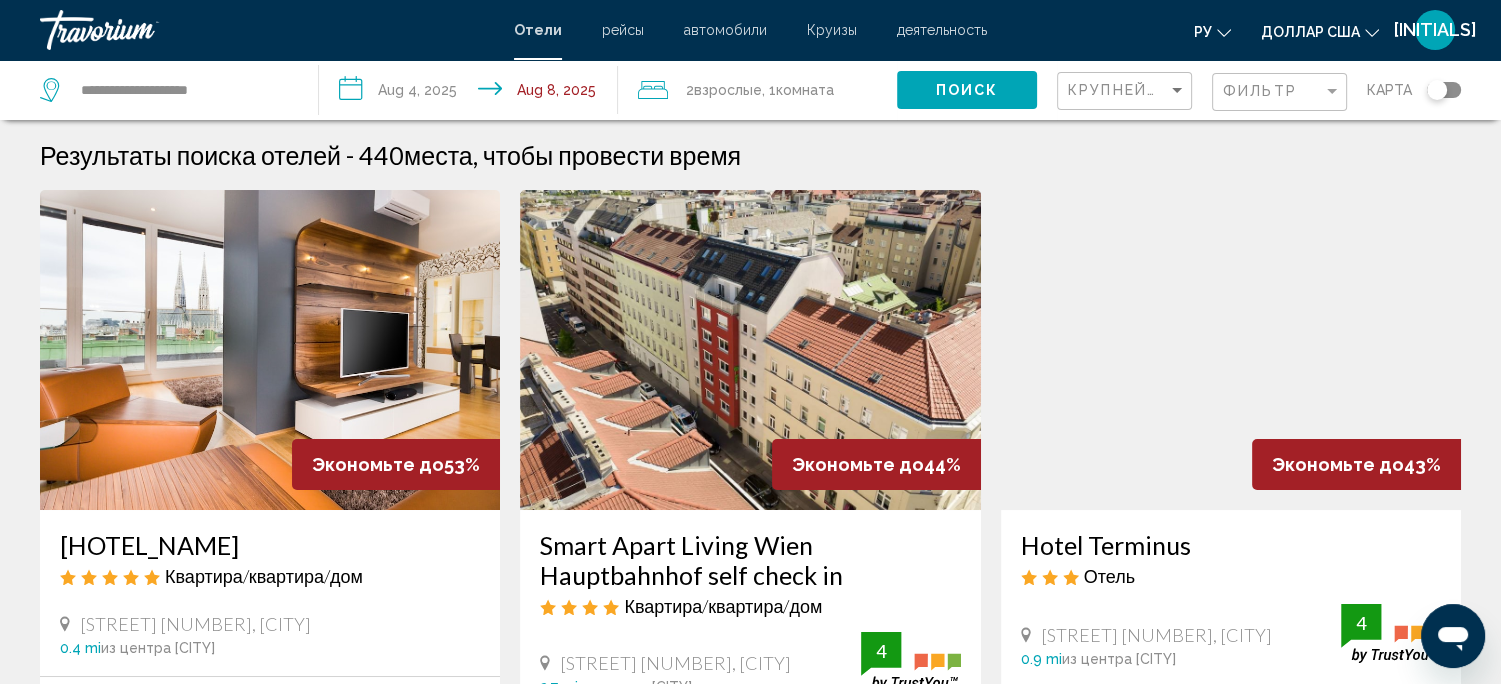 click on "деятельность" at bounding box center (942, 30) 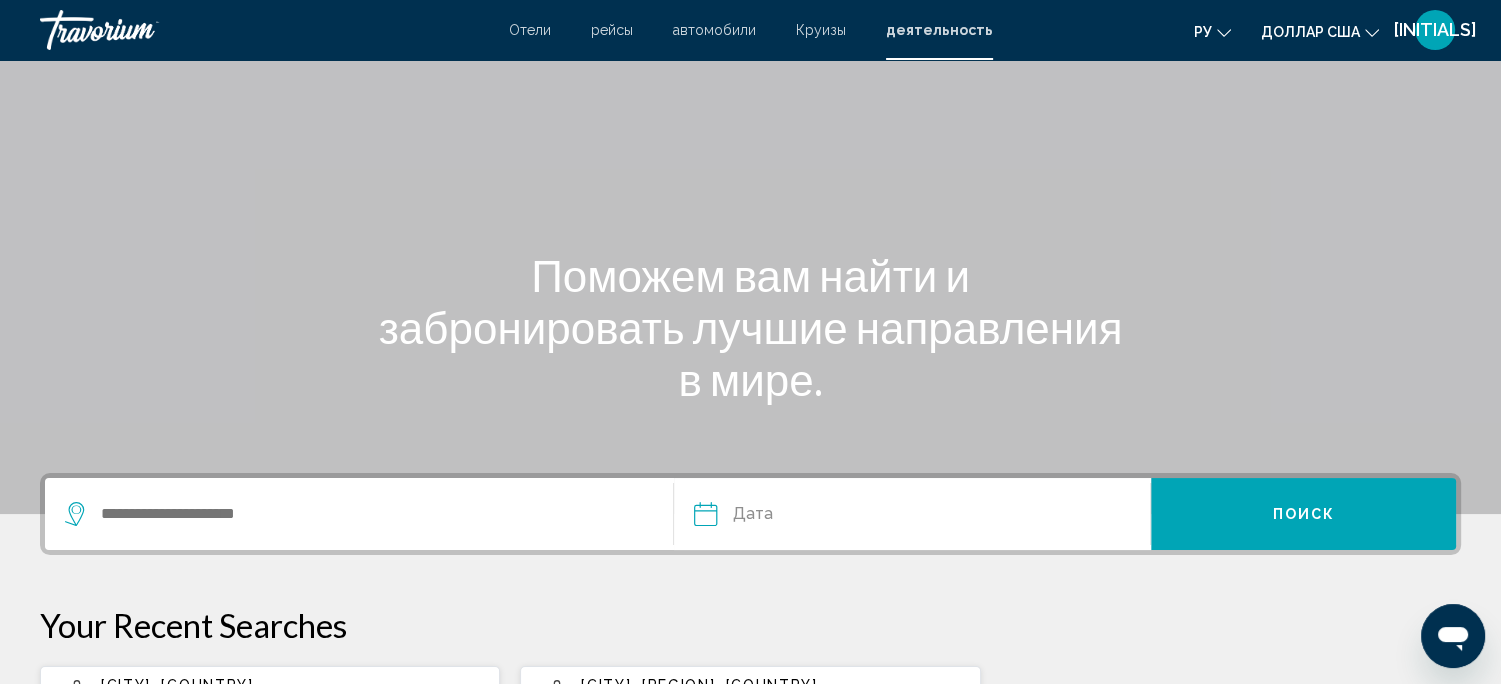 scroll, scrollTop: 200, scrollLeft: 0, axis: vertical 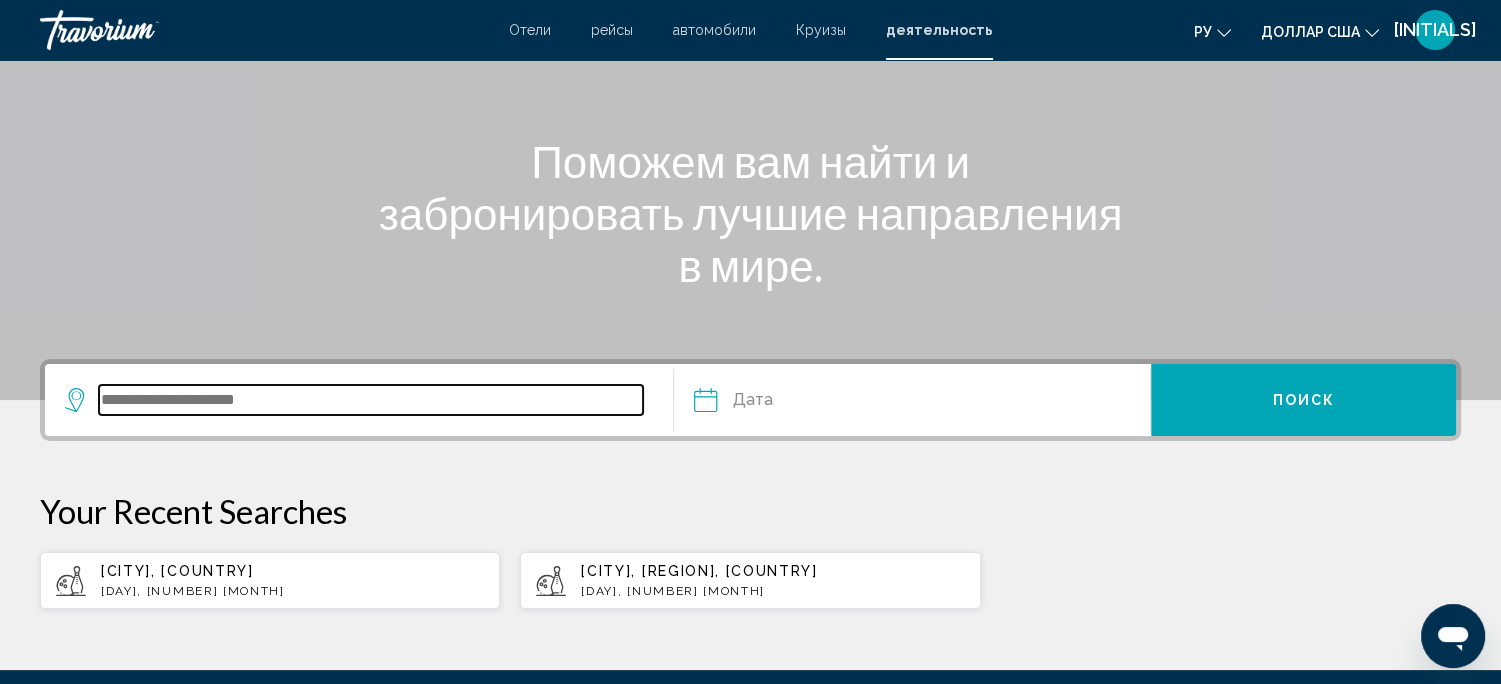 click at bounding box center [371, 400] 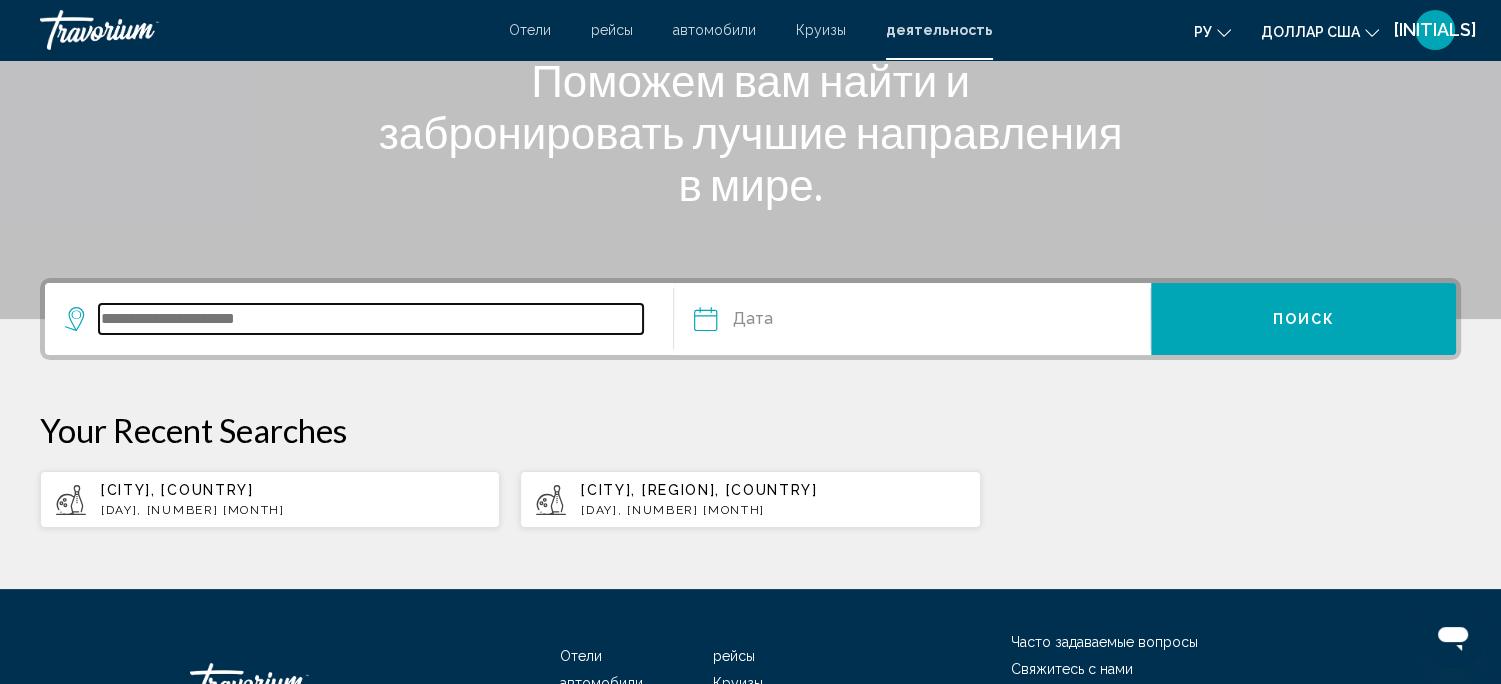 scroll, scrollTop: 430, scrollLeft: 0, axis: vertical 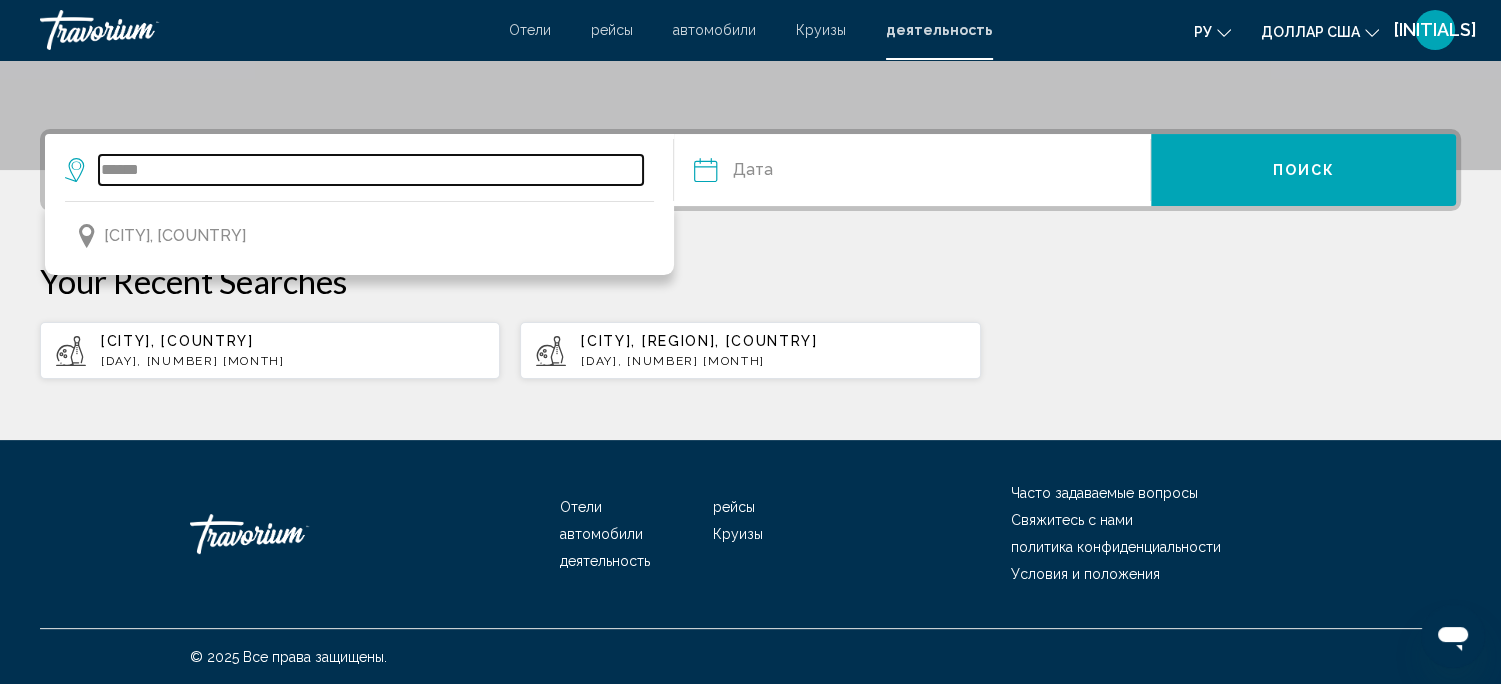 type on "******" 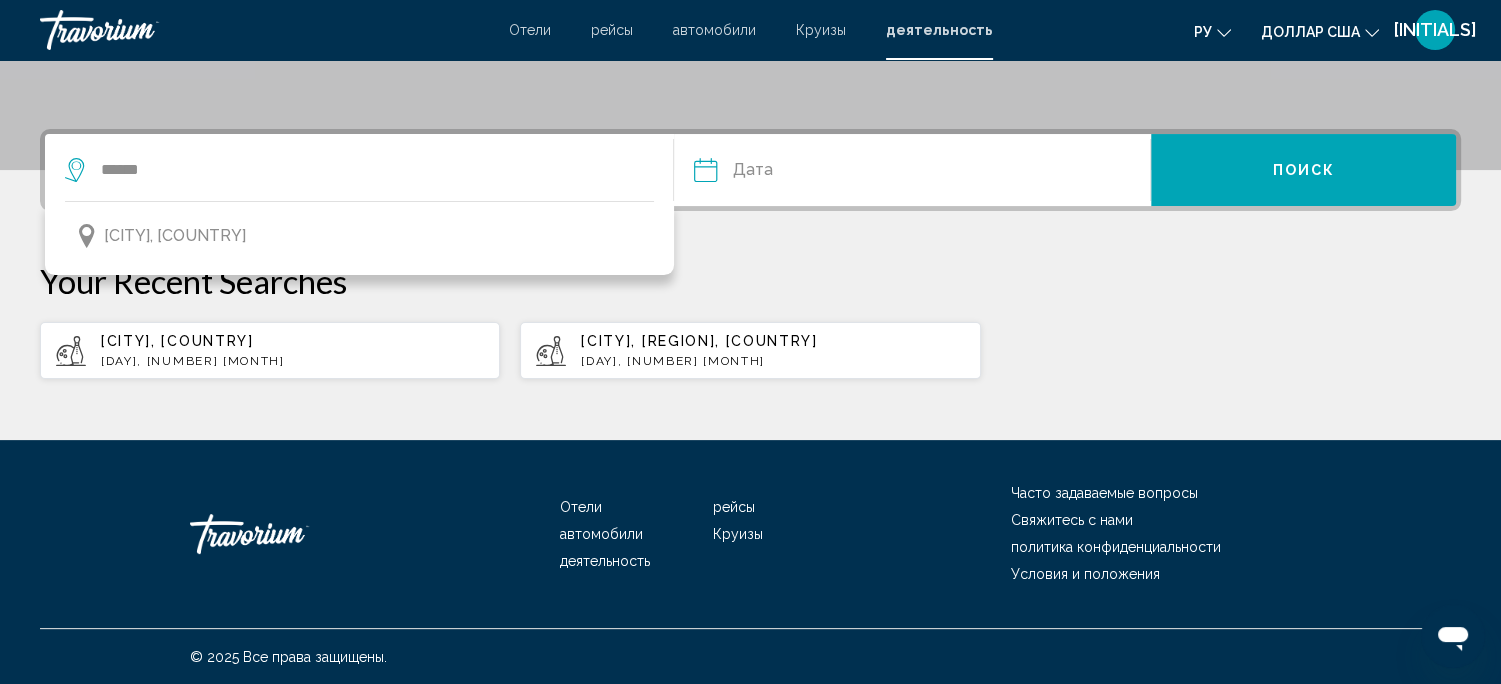 click at bounding box center [807, 173] 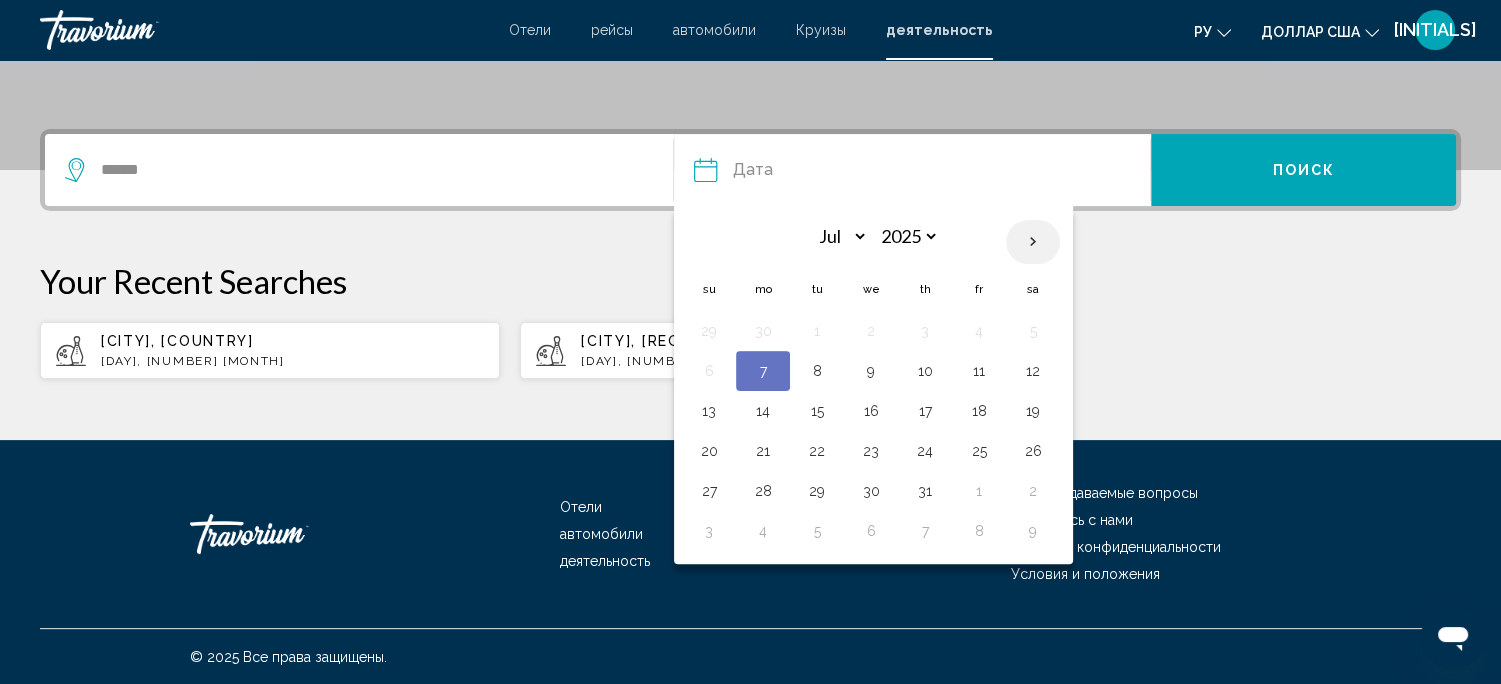 click at bounding box center [1033, 242] 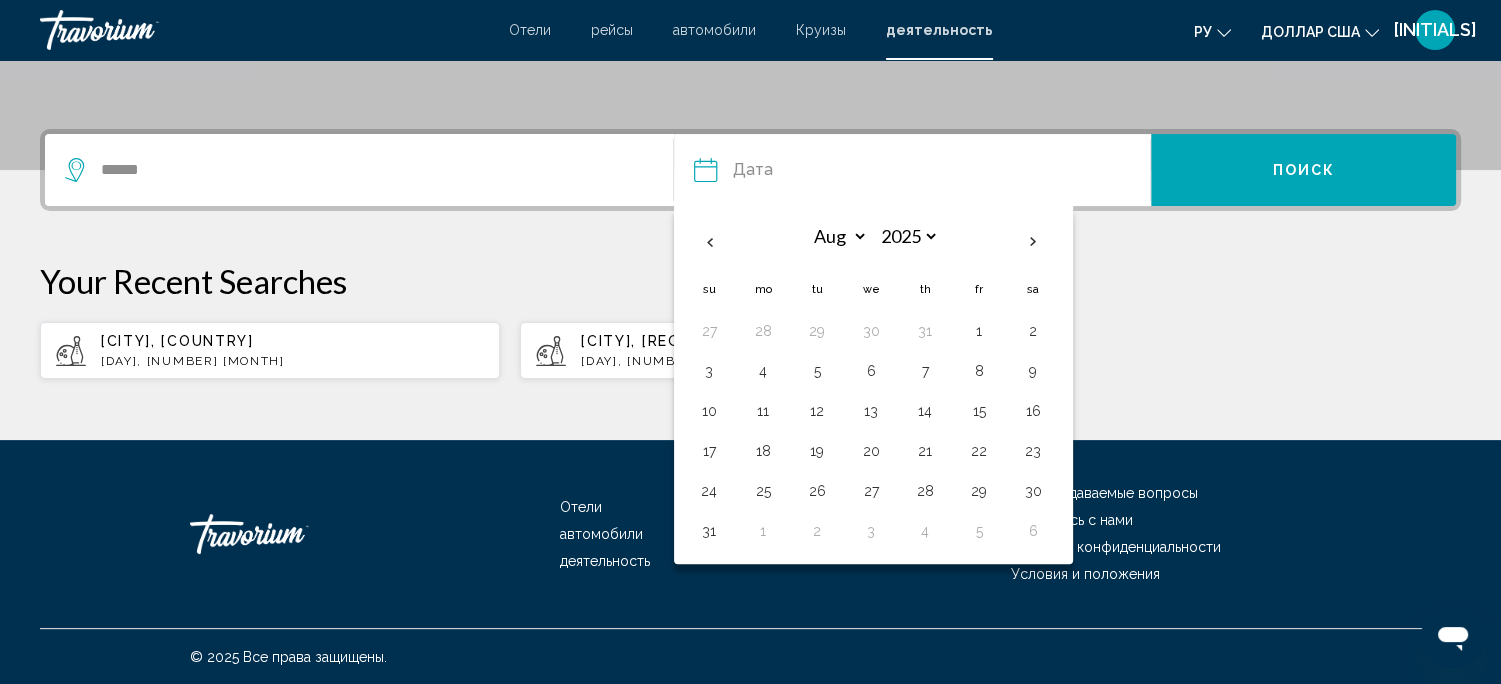 click on "4" at bounding box center [763, 371] 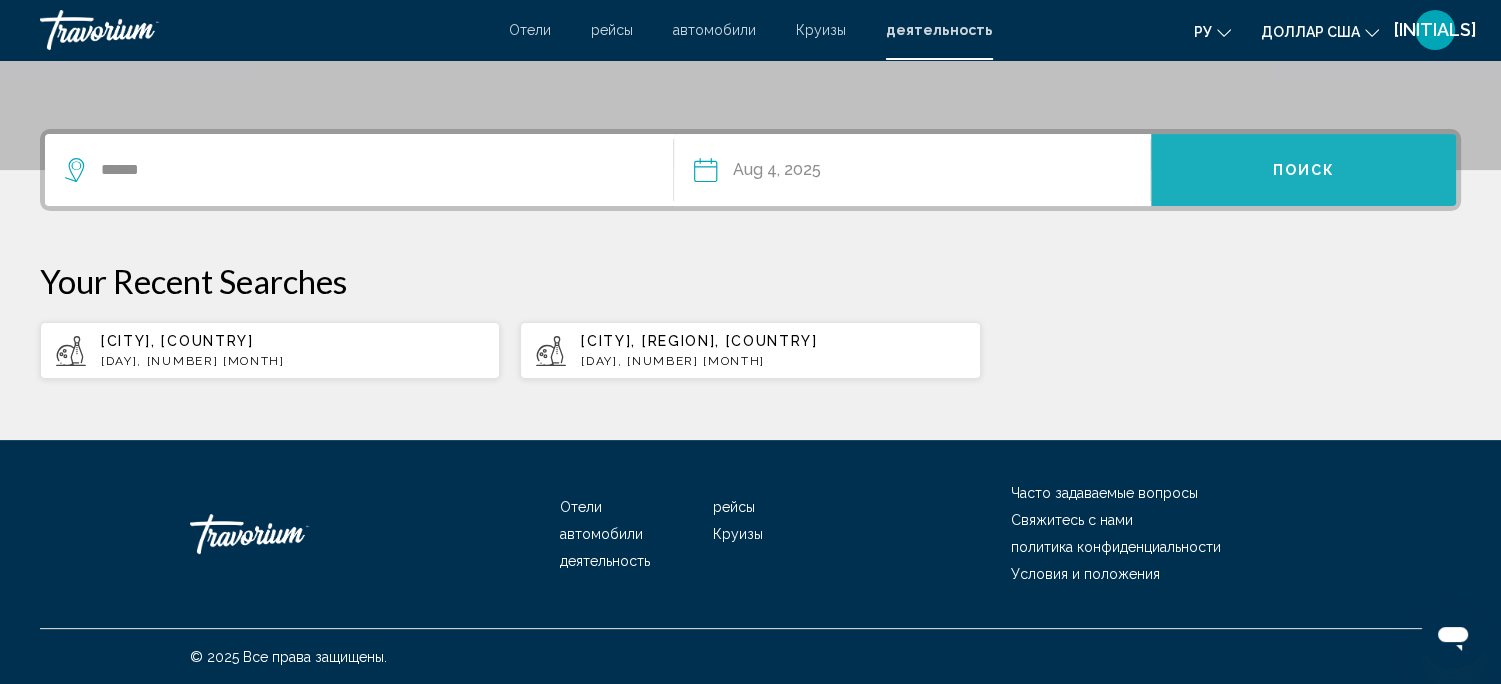 click on "Поиск" at bounding box center (1303, 171) 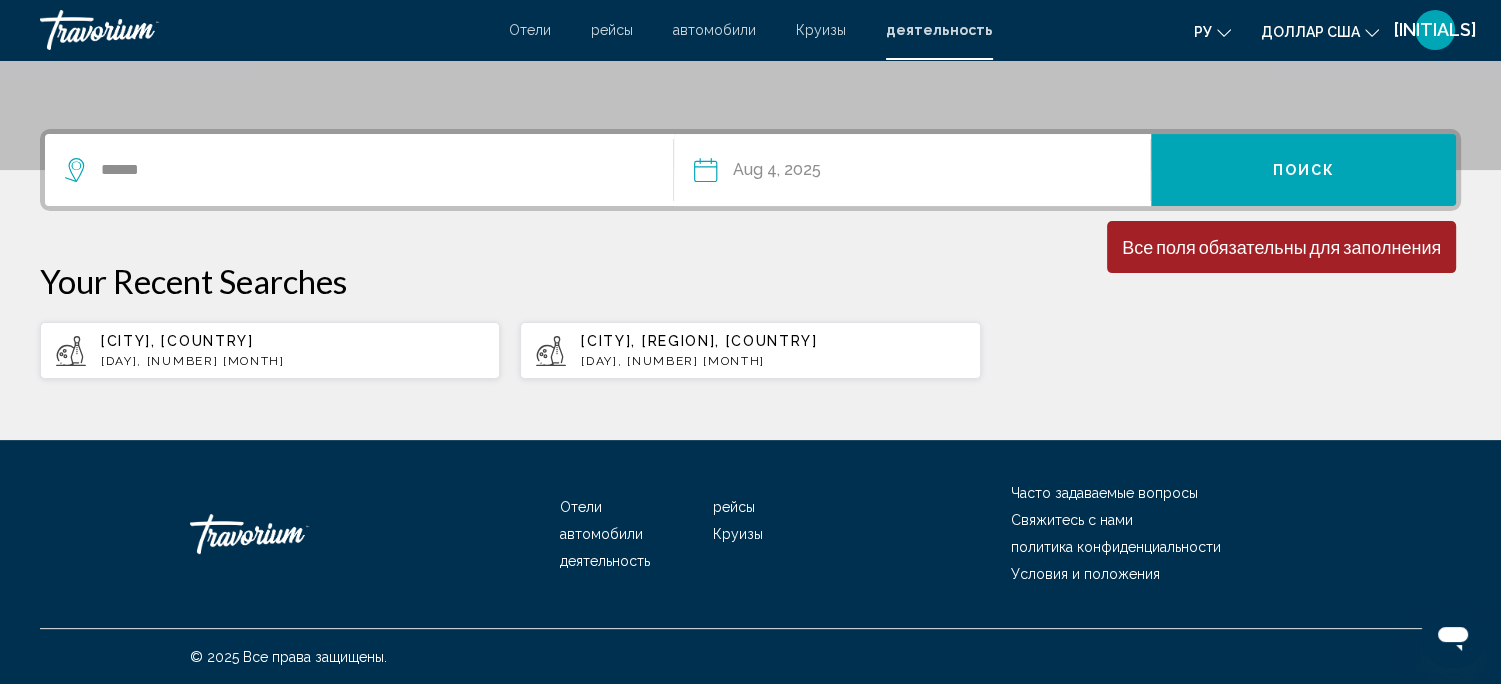 click on "[CITY], [COUNTRY]" at bounding box center [292, 341] 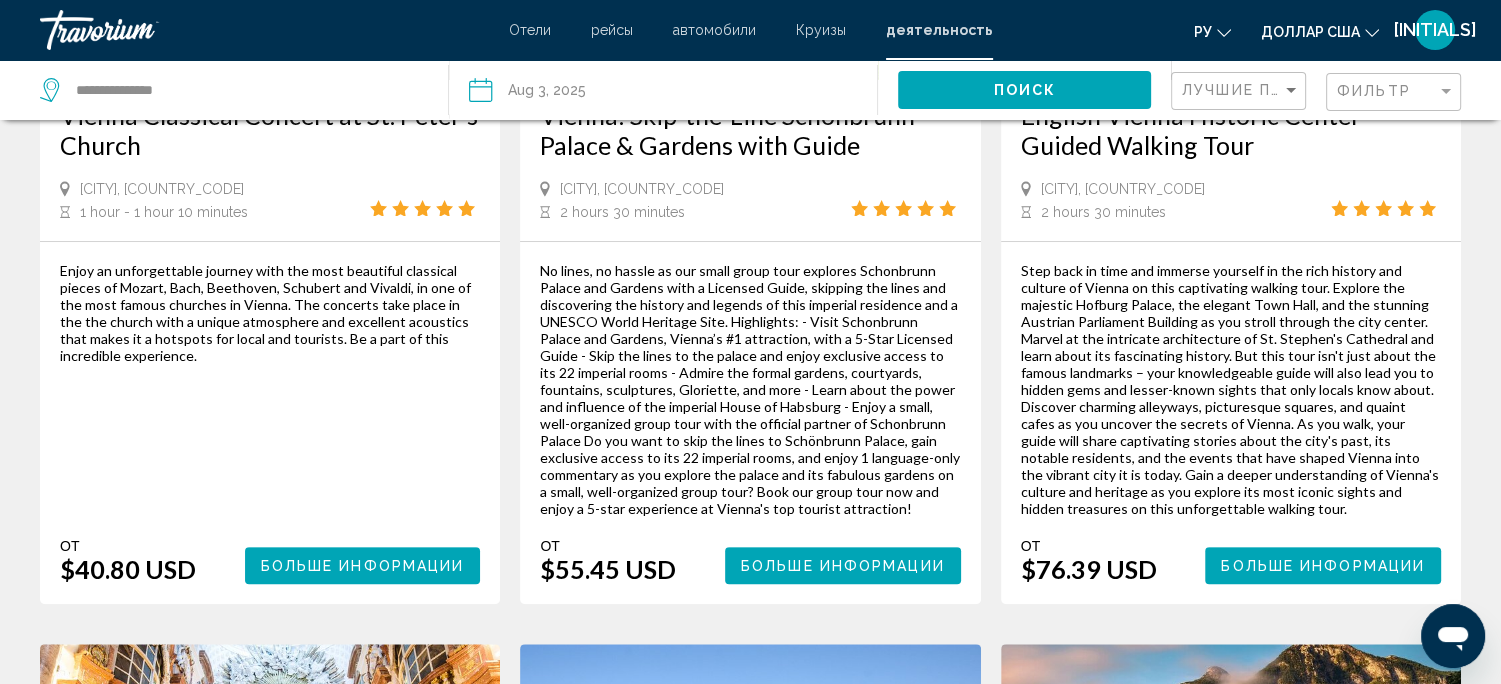 scroll, scrollTop: 0, scrollLeft: 0, axis: both 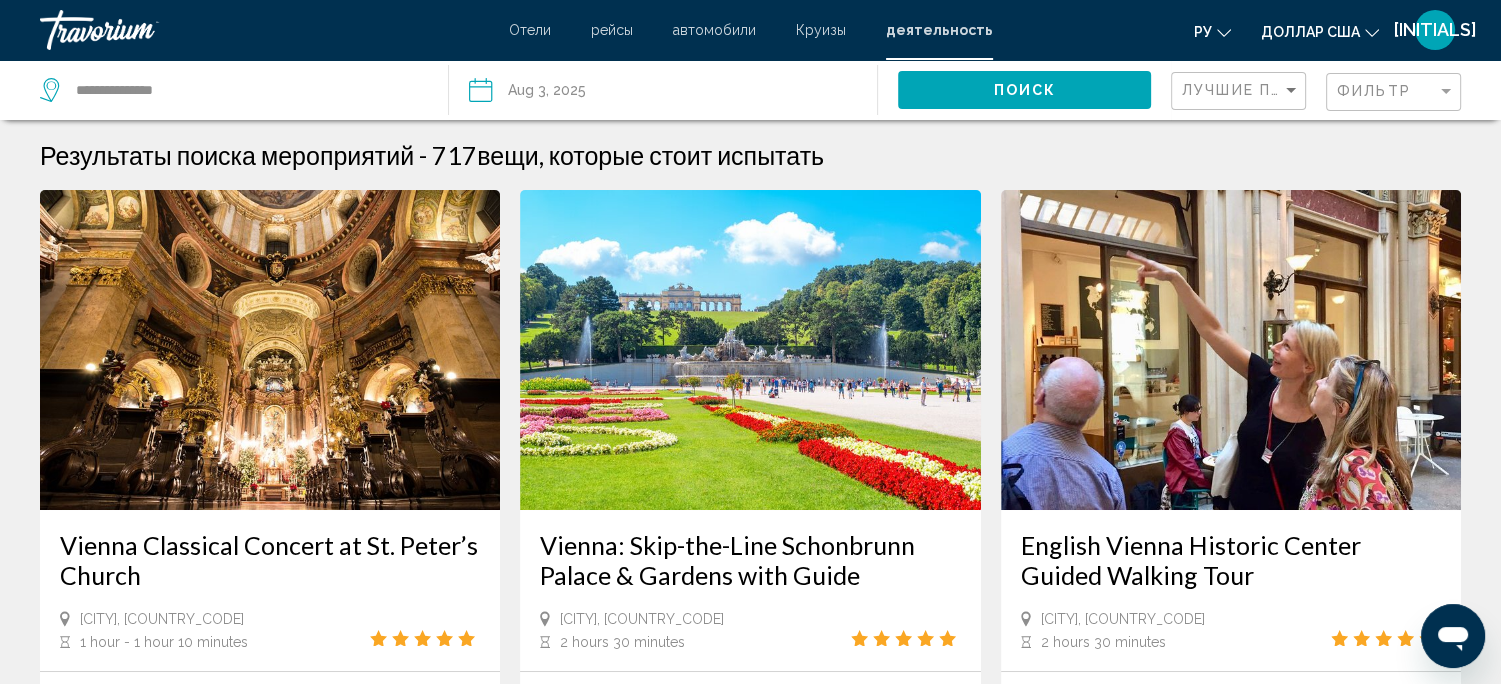 click at bounding box center [570, 93] 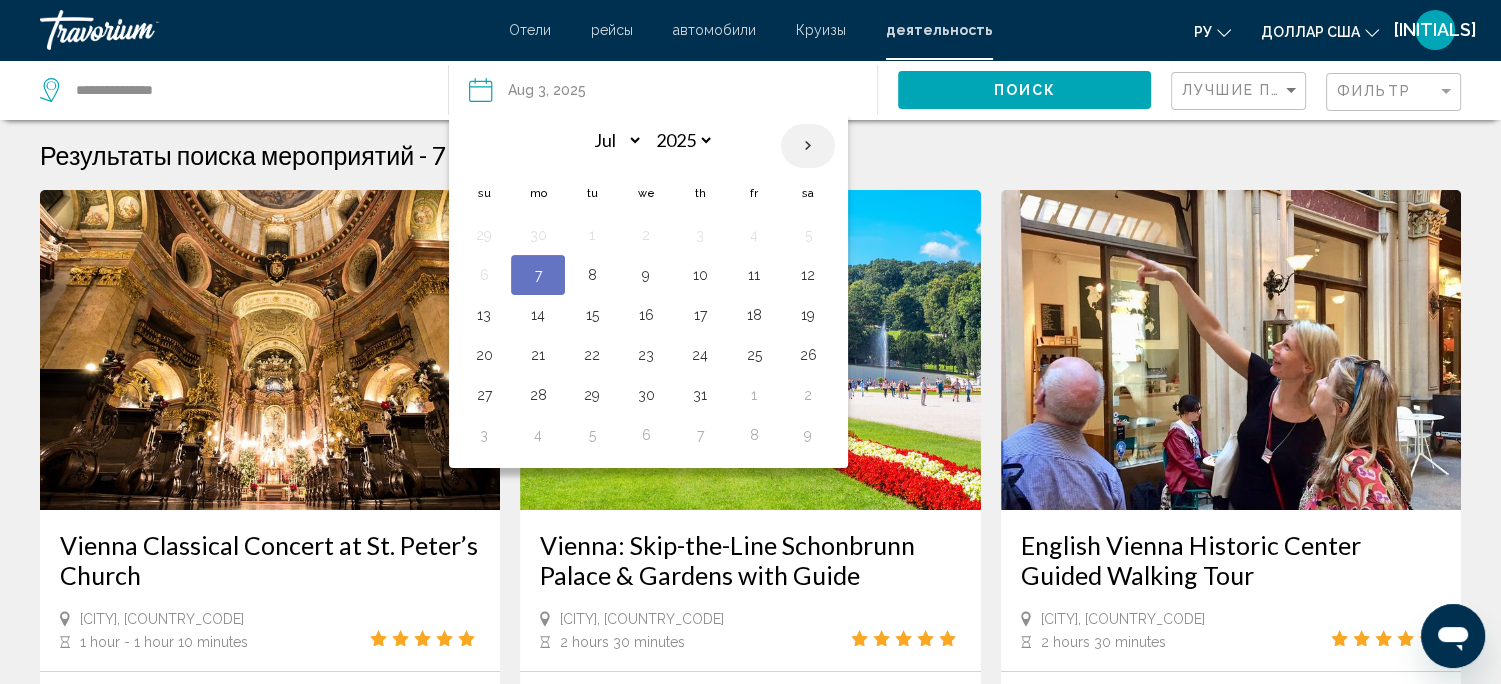 click at bounding box center [808, 146] 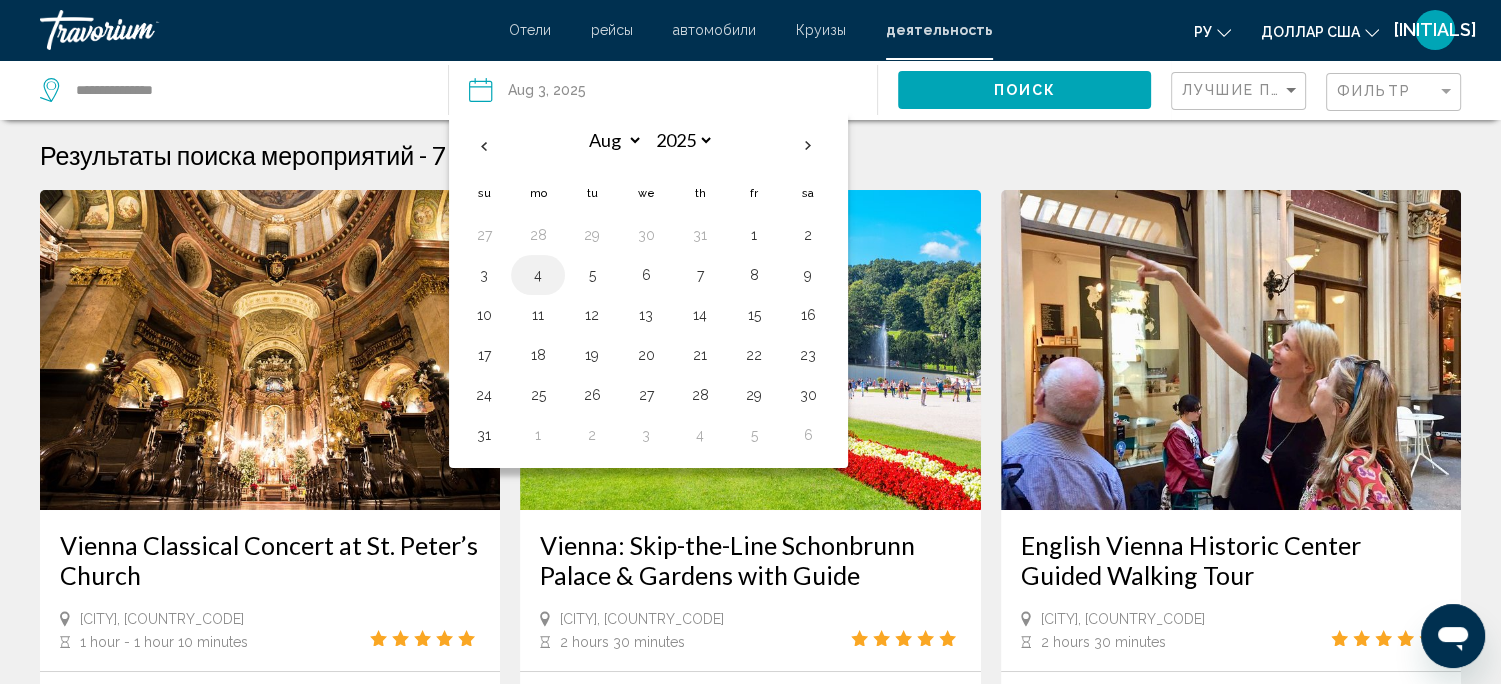 click on "4" at bounding box center (538, 275) 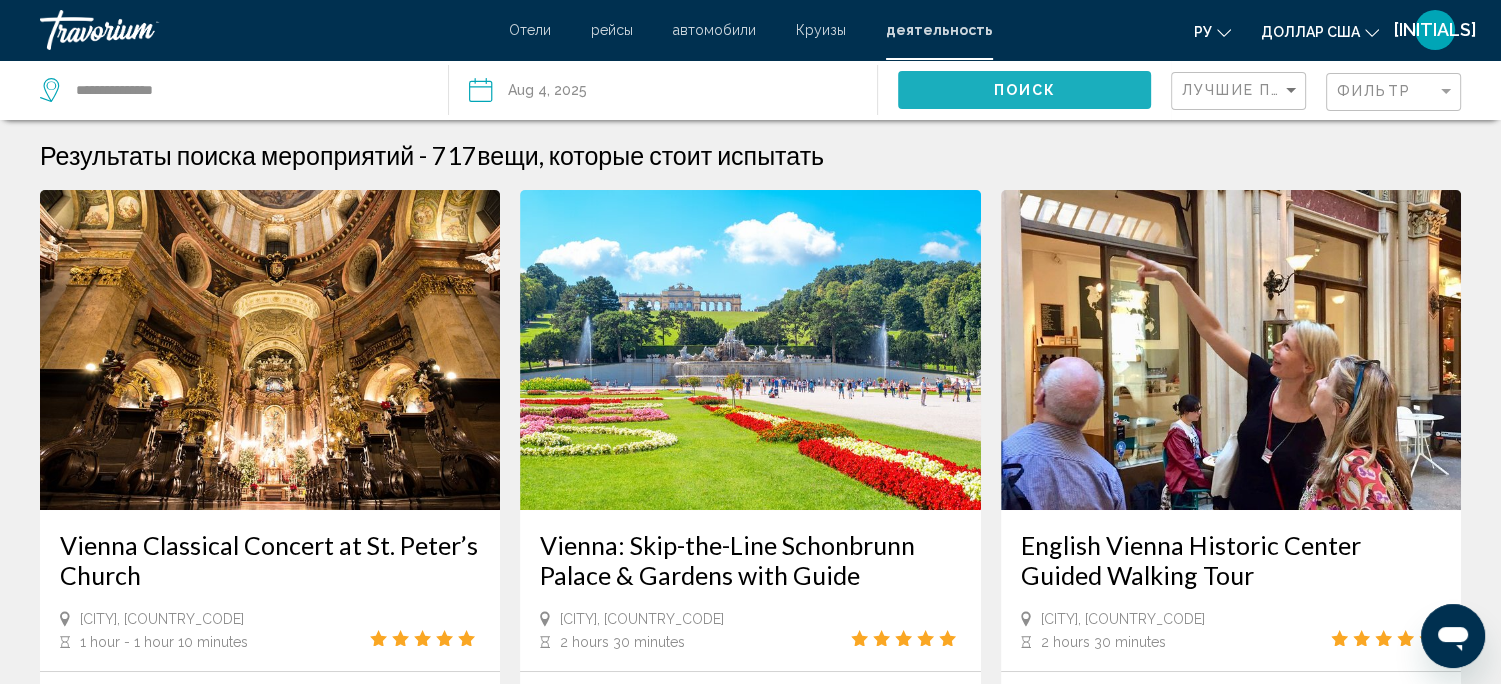 click on "Поиск" at bounding box center [1024, 91] 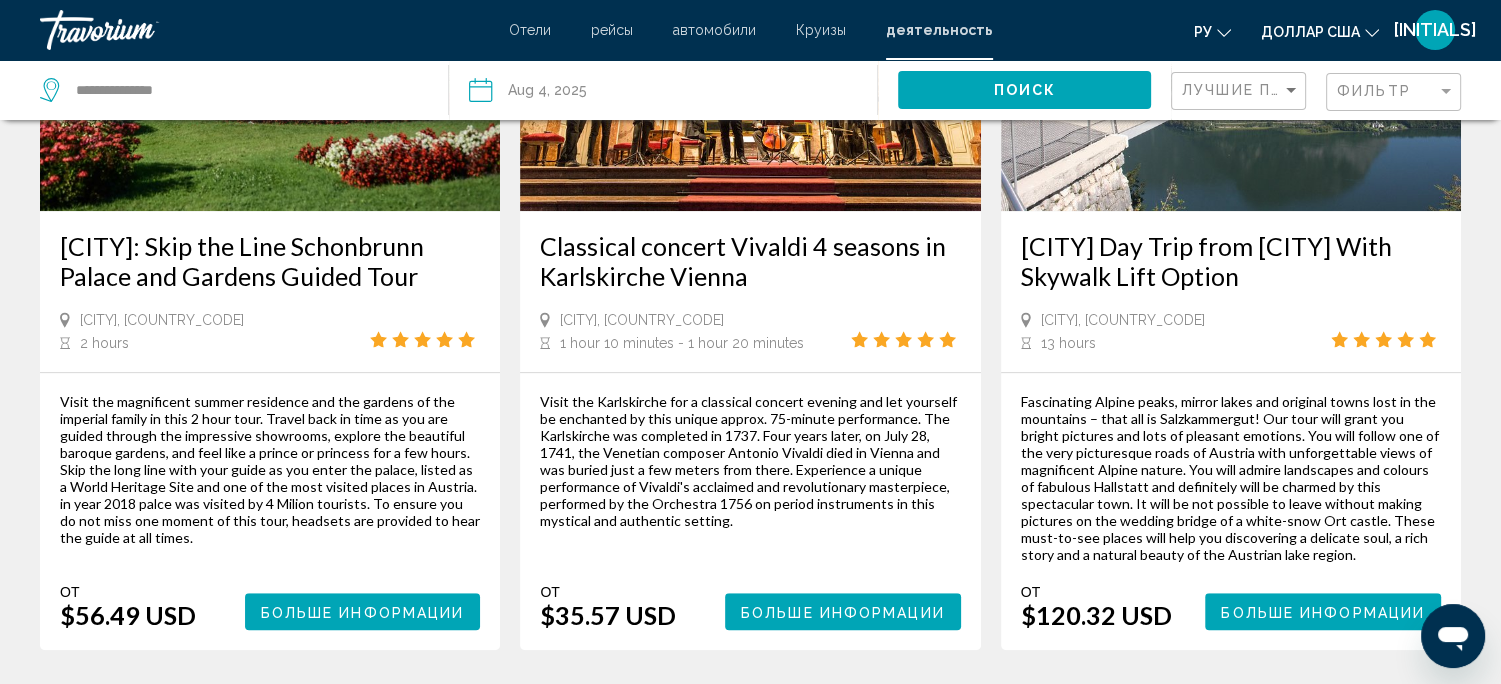 scroll, scrollTop: 1300, scrollLeft: 0, axis: vertical 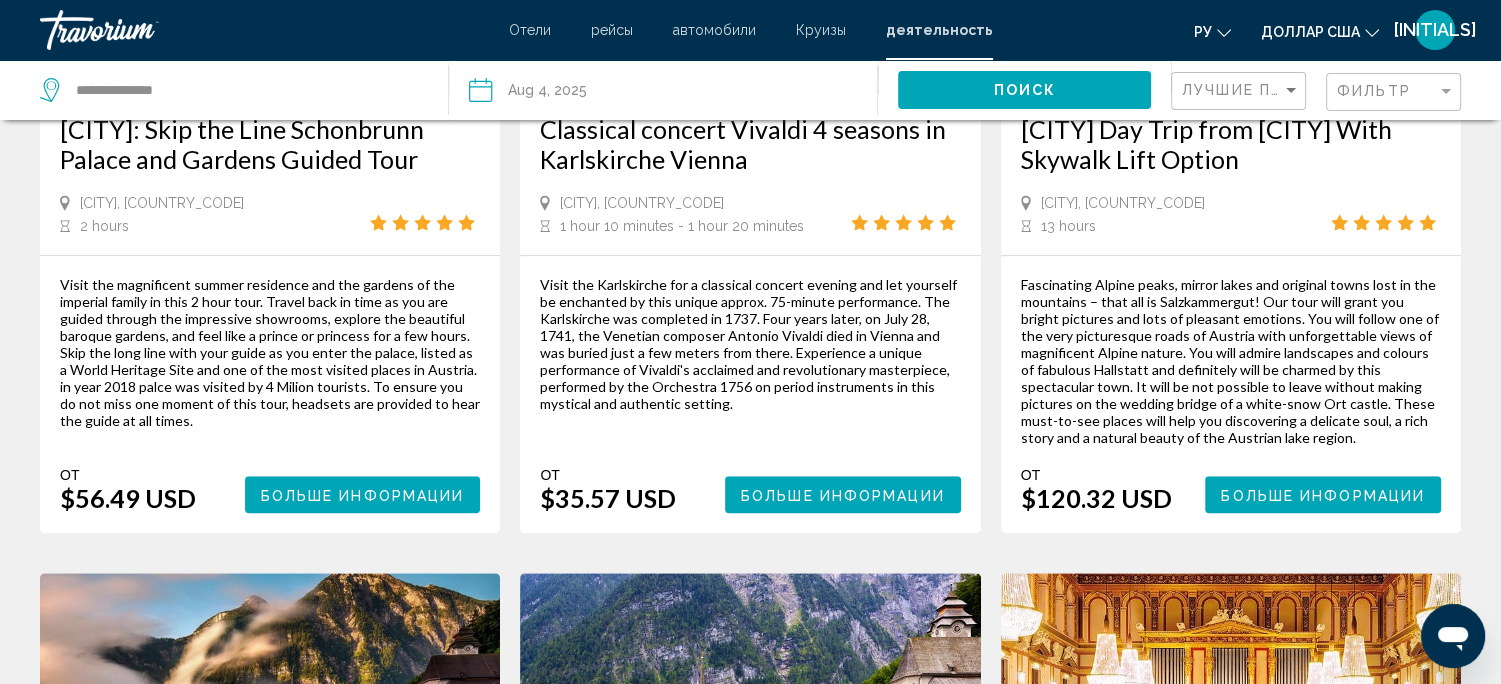 click on "Больше информации" at bounding box center (363, 495) 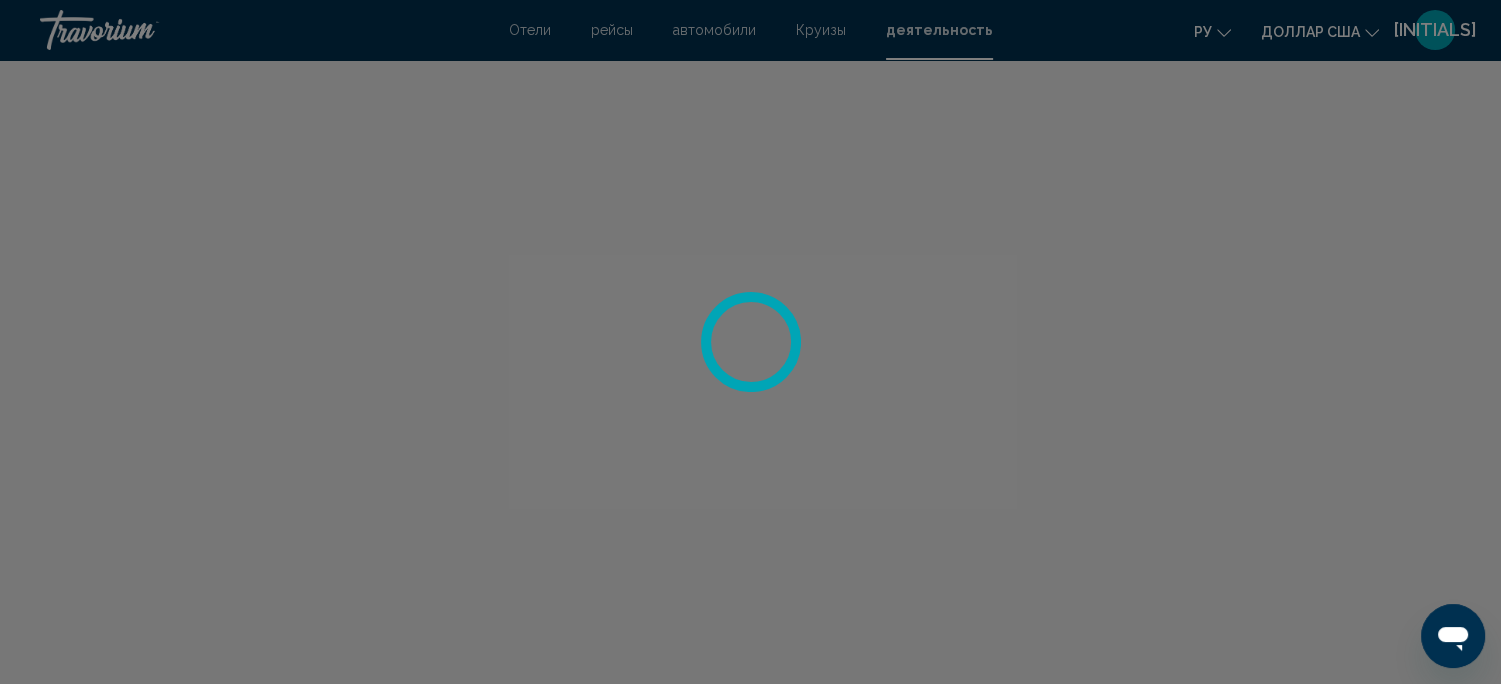 scroll, scrollTop: 18, scrollLeft: 0, axis: vertical 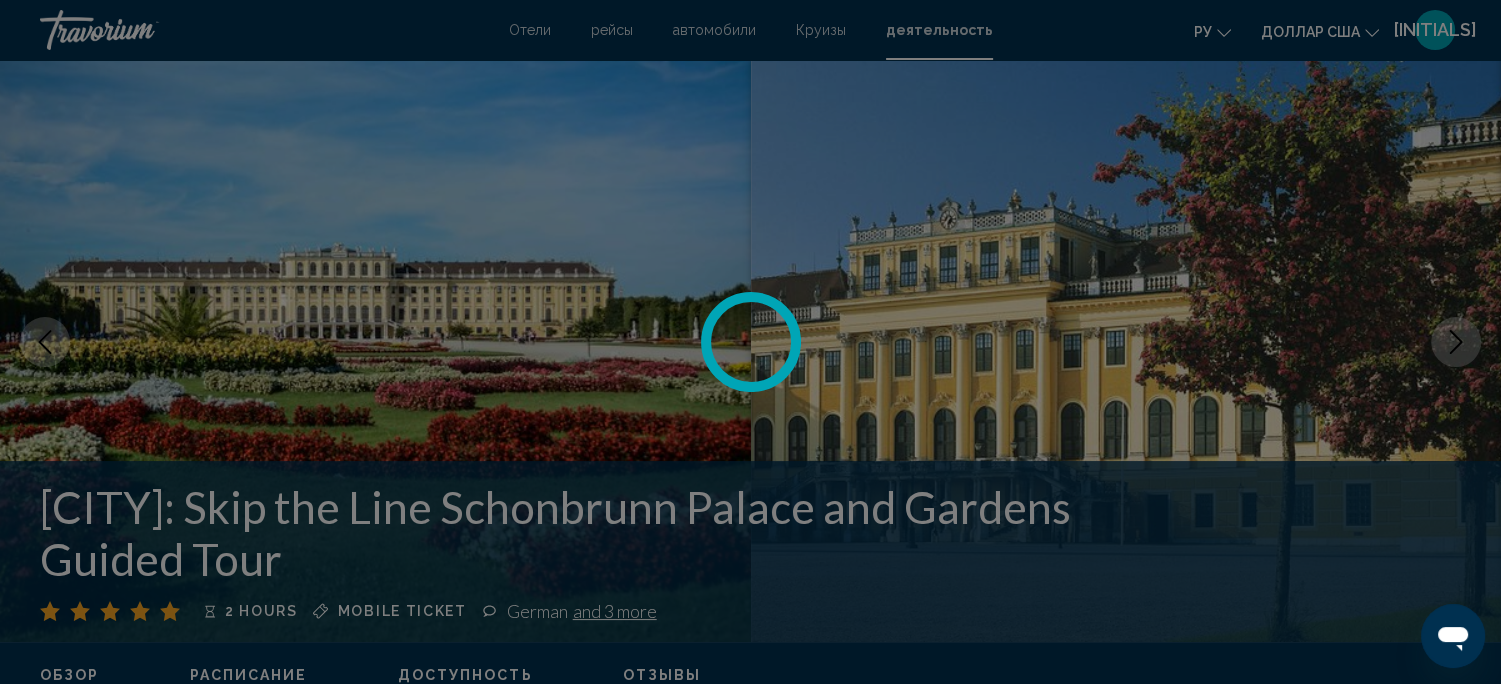 click at bounding box center [750, 342] 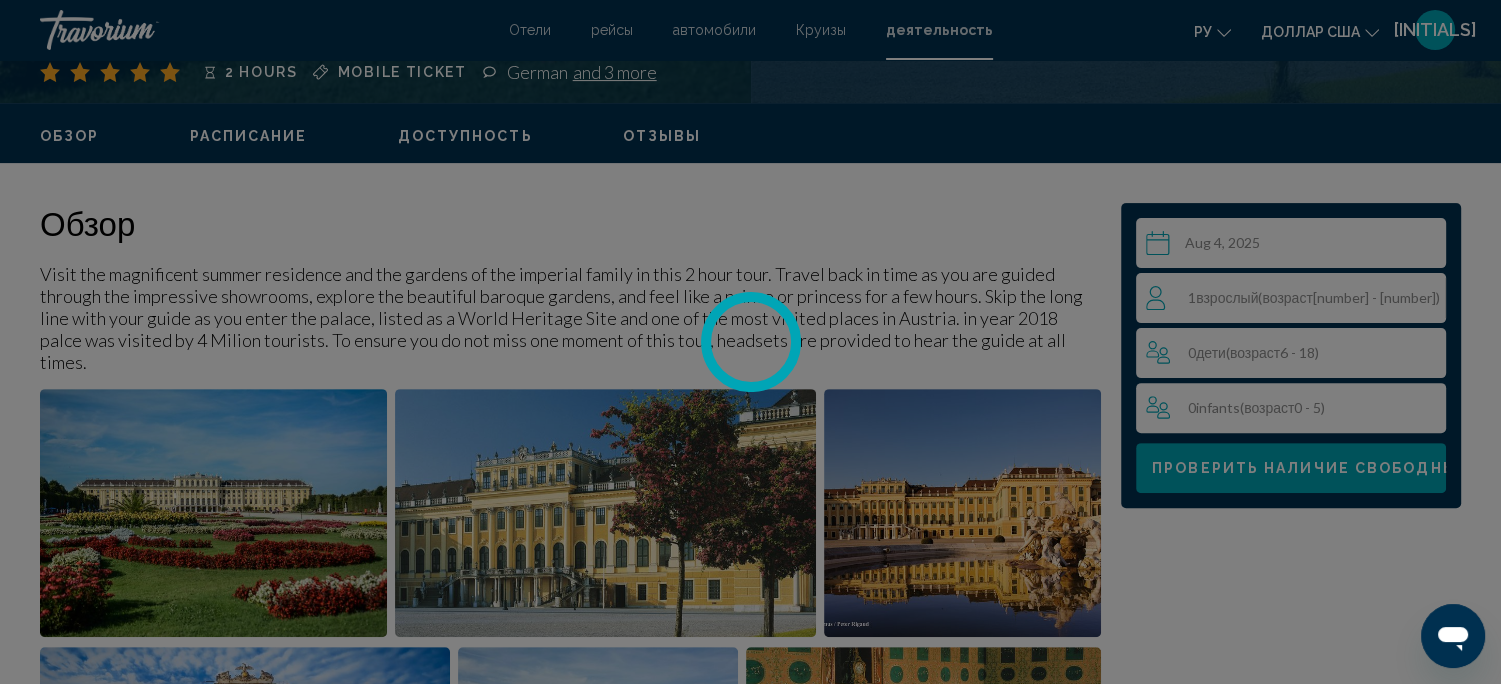 scroll, scrollTop: 618, scrollLeft: 0, axis: vertical 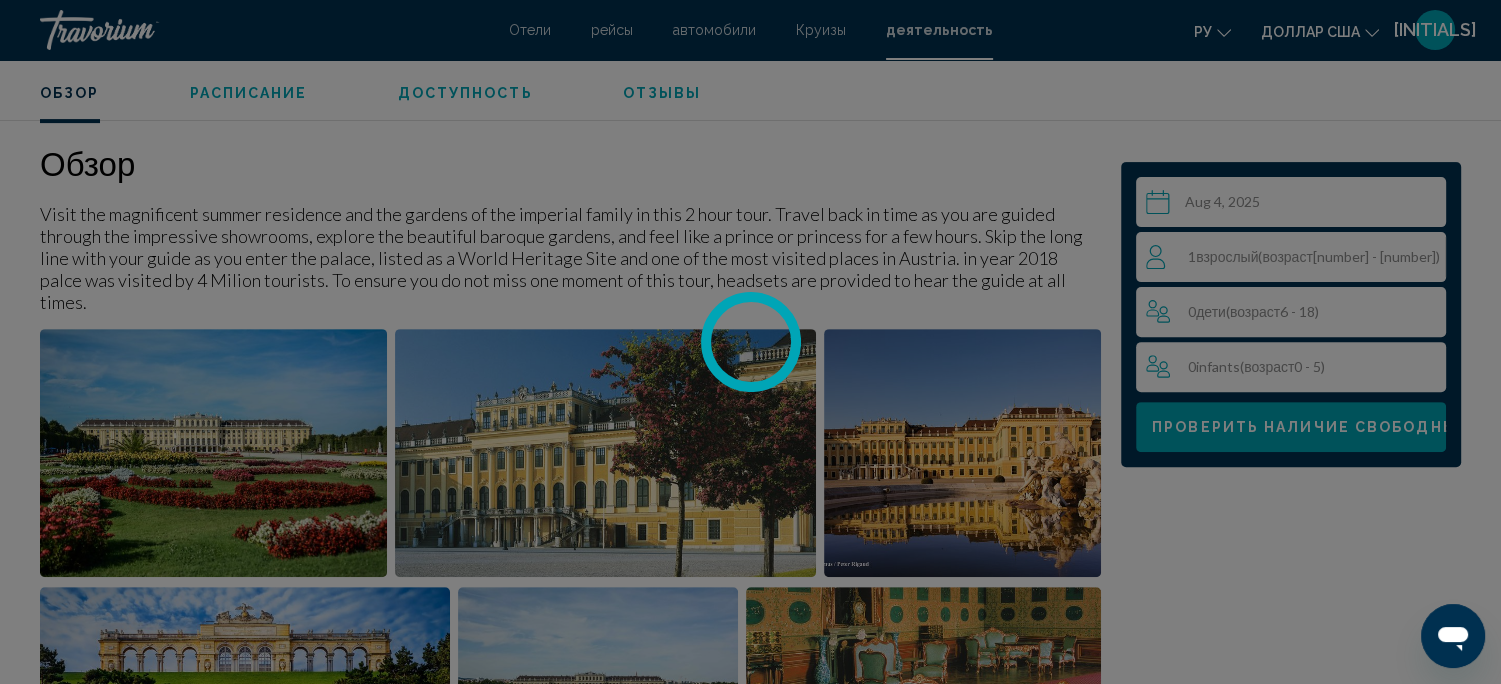 click at bounding box center [750, 342] 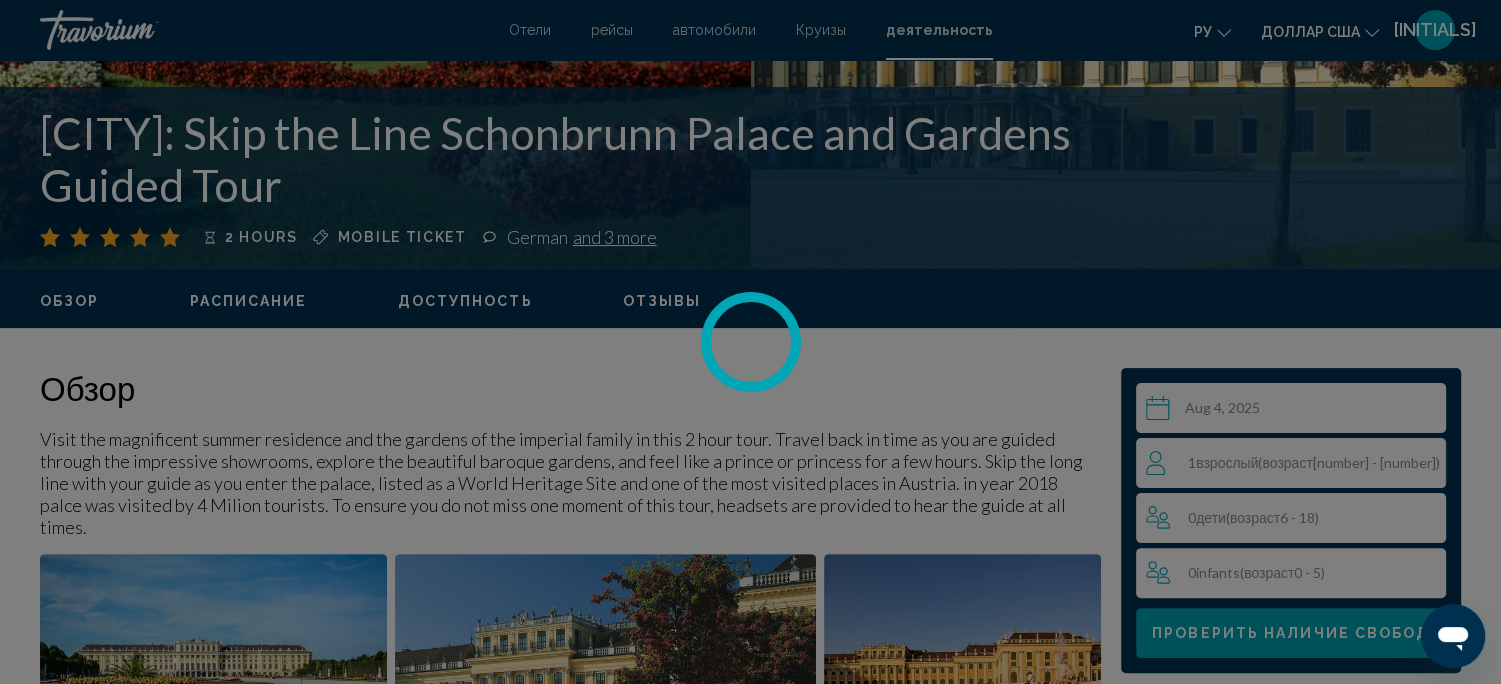 scroll, scrollTop: 418, scrollLeft: 0, axis: vertical 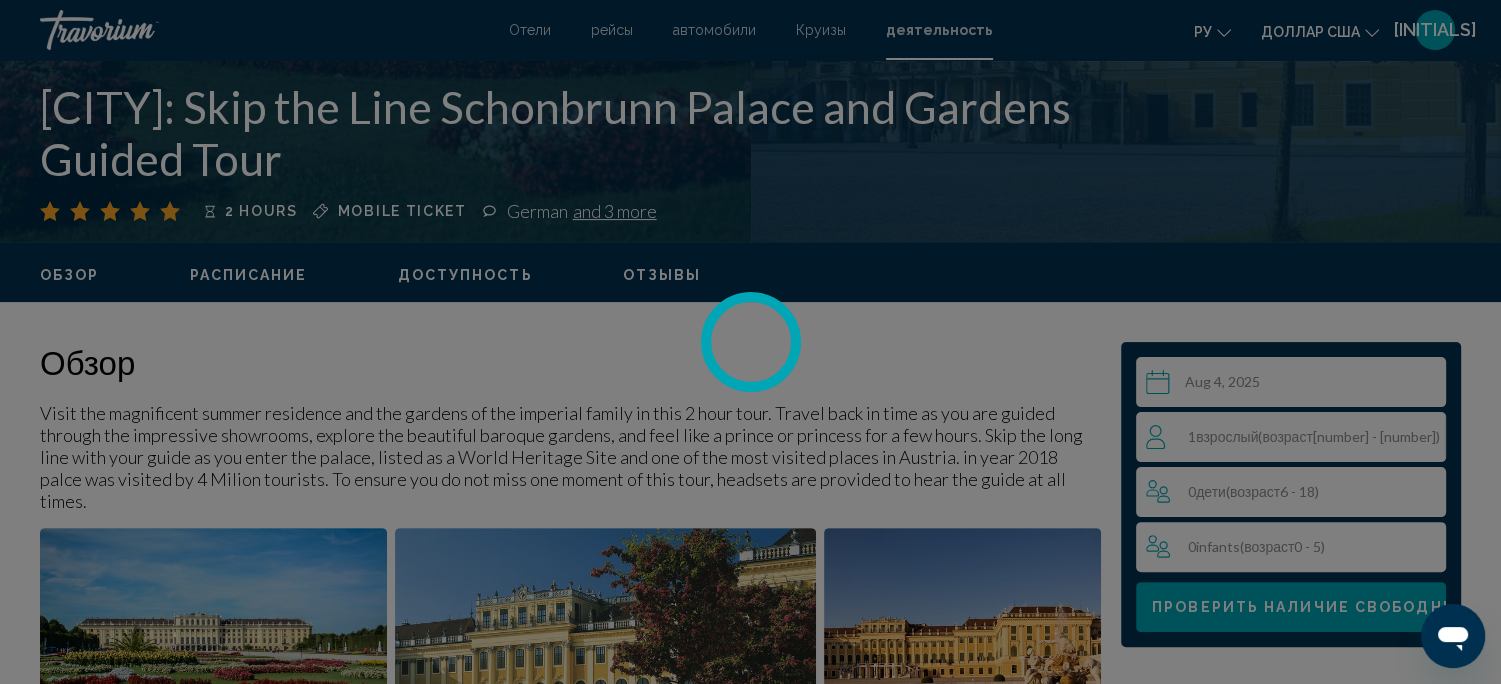 click at bounding box center (750, 342) 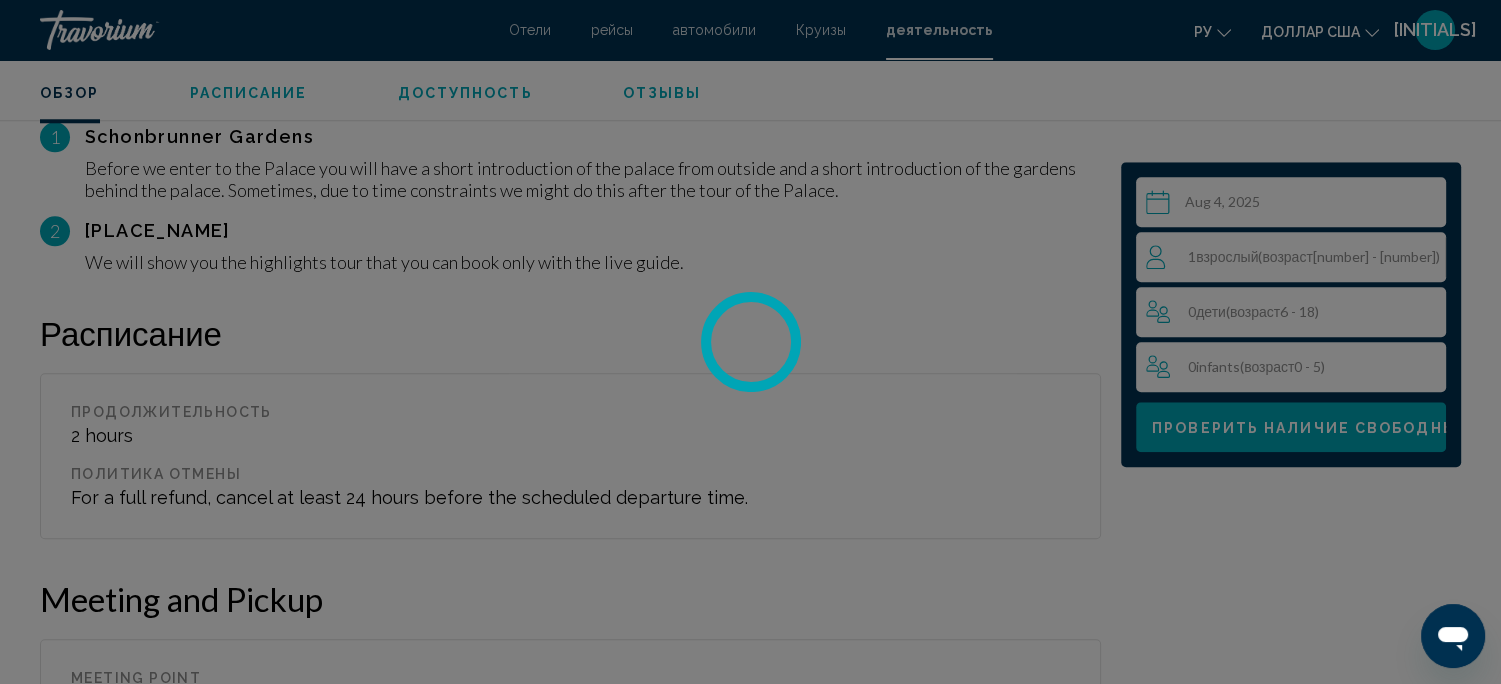 scroll, scrollTop: 1424, scrollLeft: 0, axis: vertical 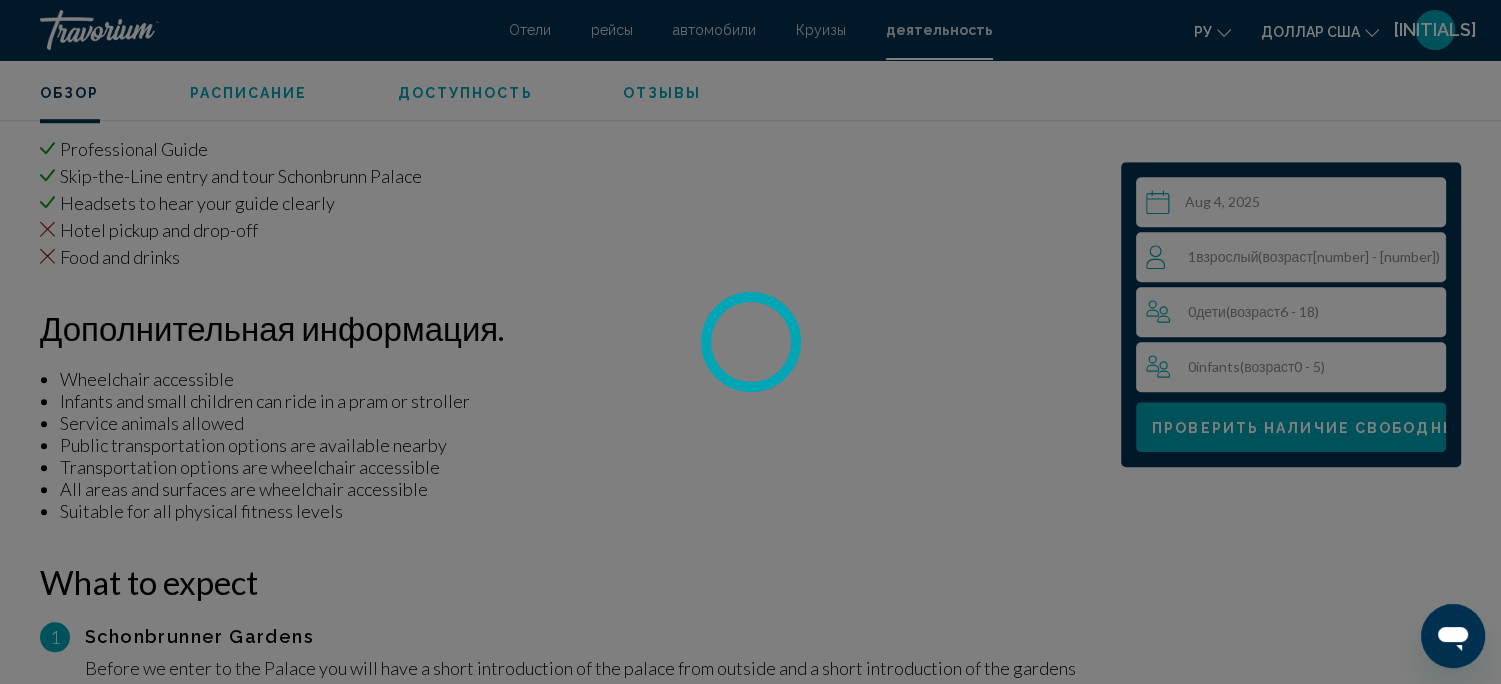 click at bounding box center [750, 342] 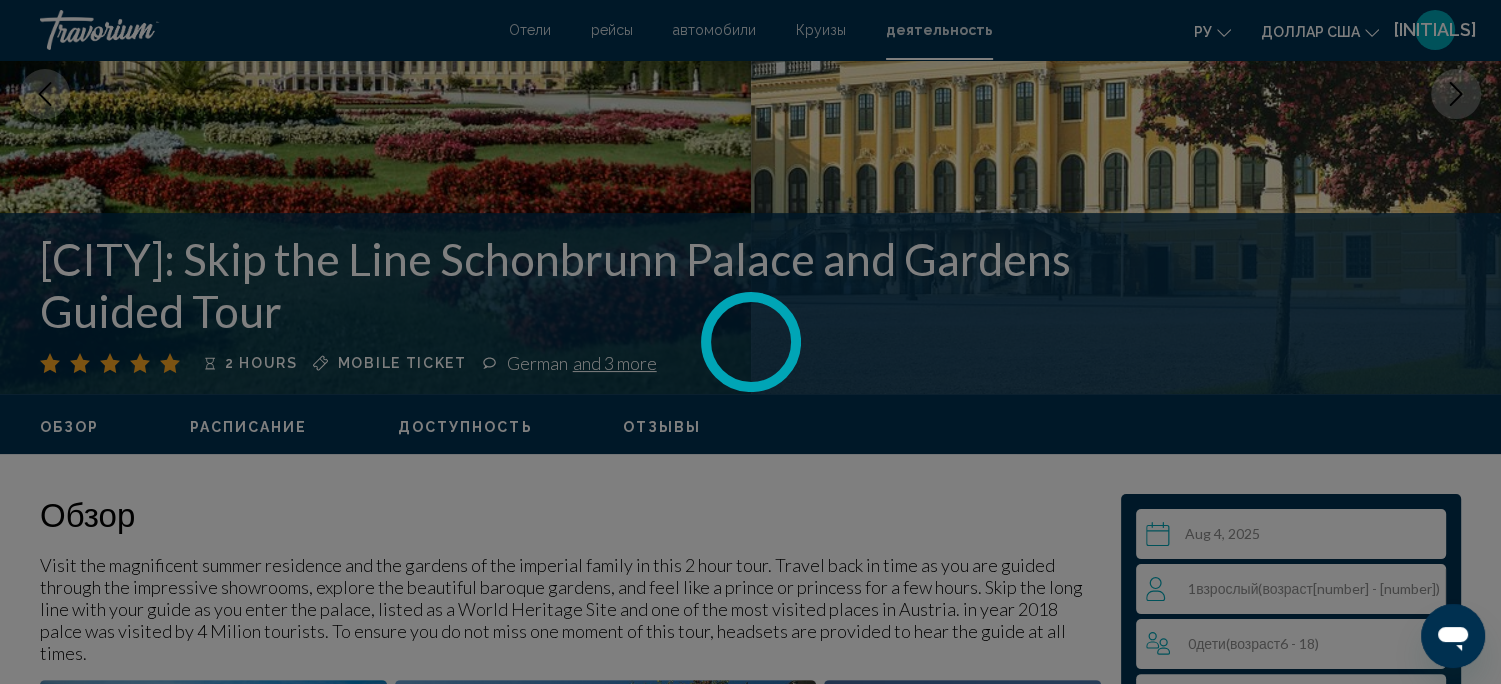 scroll, scrollTop: 124, scrollLeft: 0, axis: vertical 